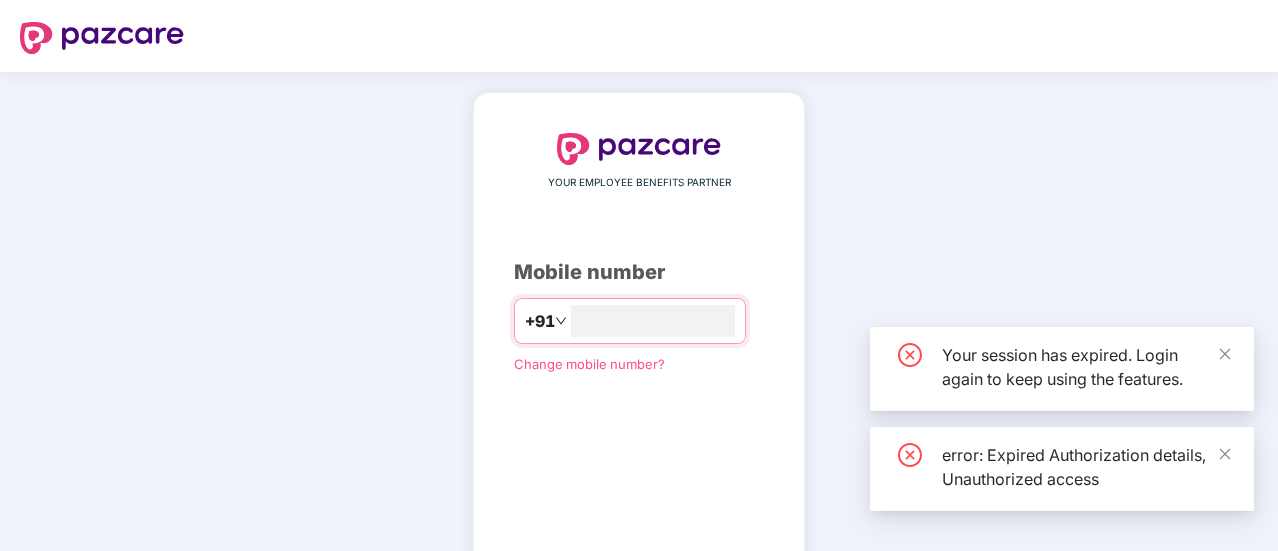 scroll, scrollTop: 0, scrollLeft: 0, axis: both 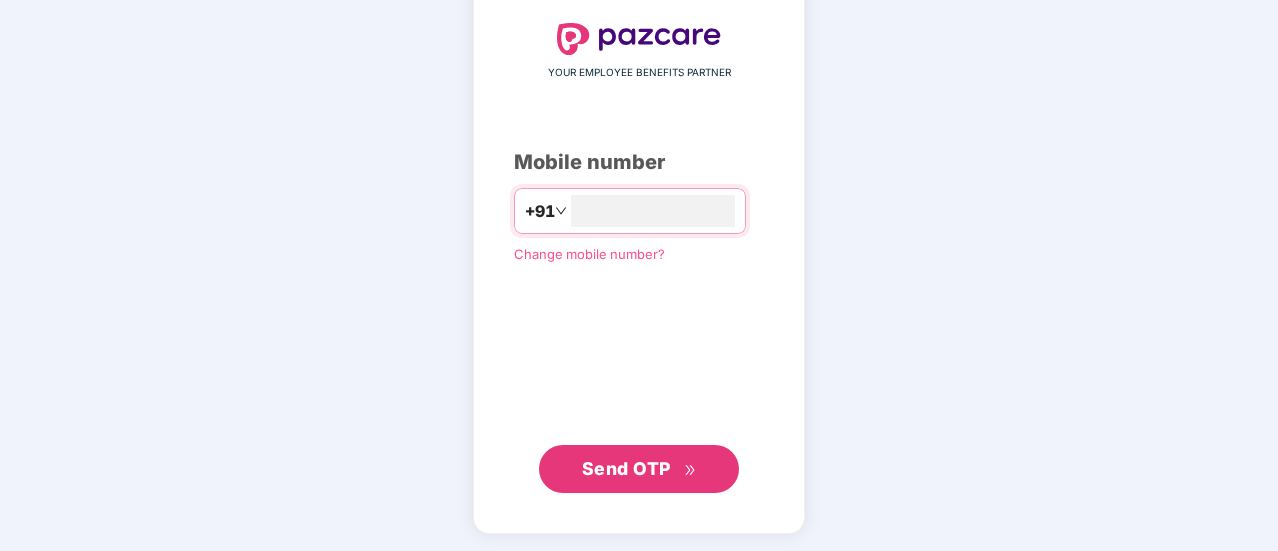 type on "**********" 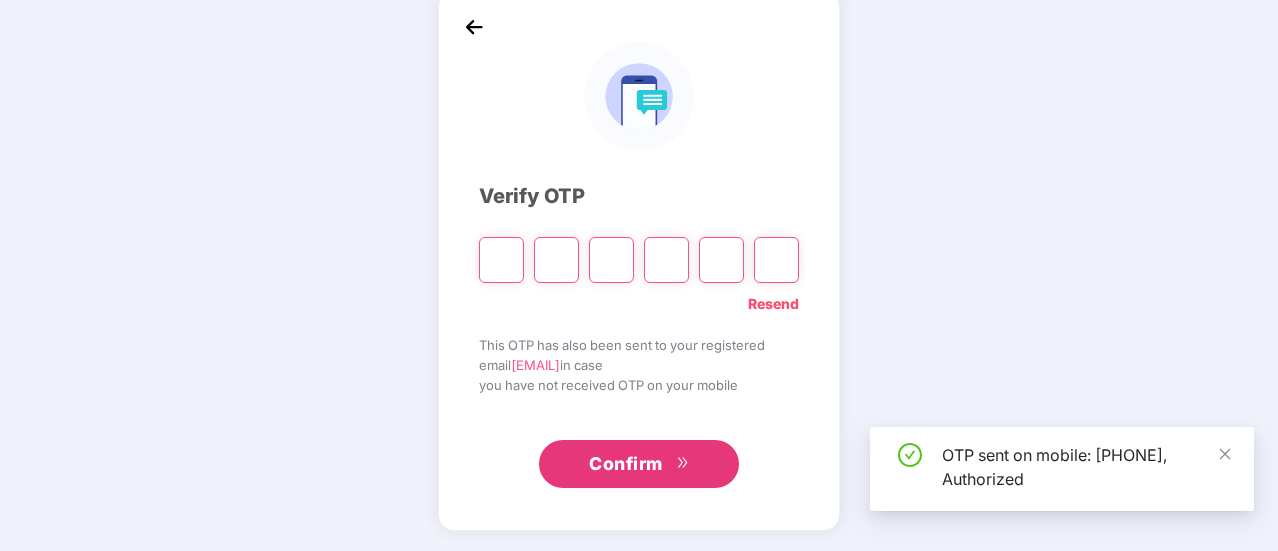 scroll, scrollTop: 100, scrollLeft: 0, axis: vertical 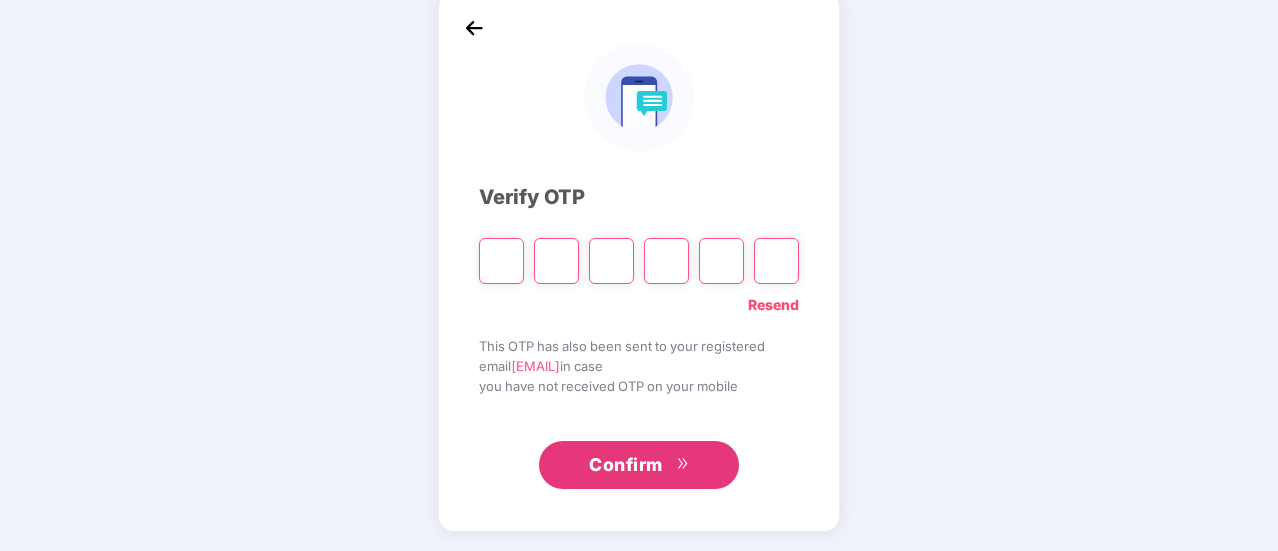 type on "*" 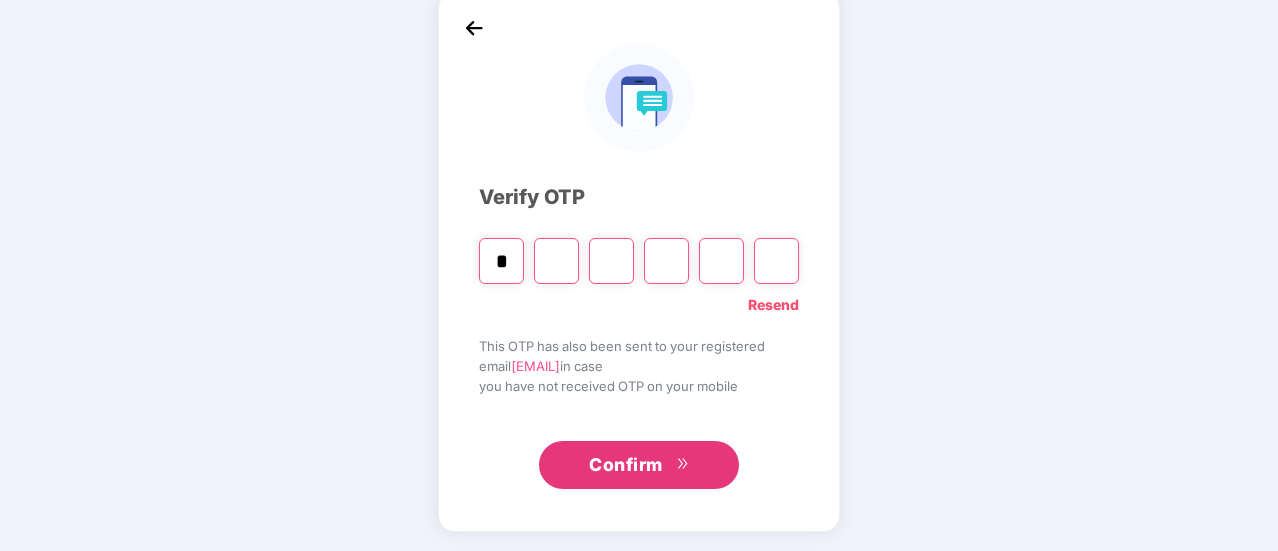 type on "*" 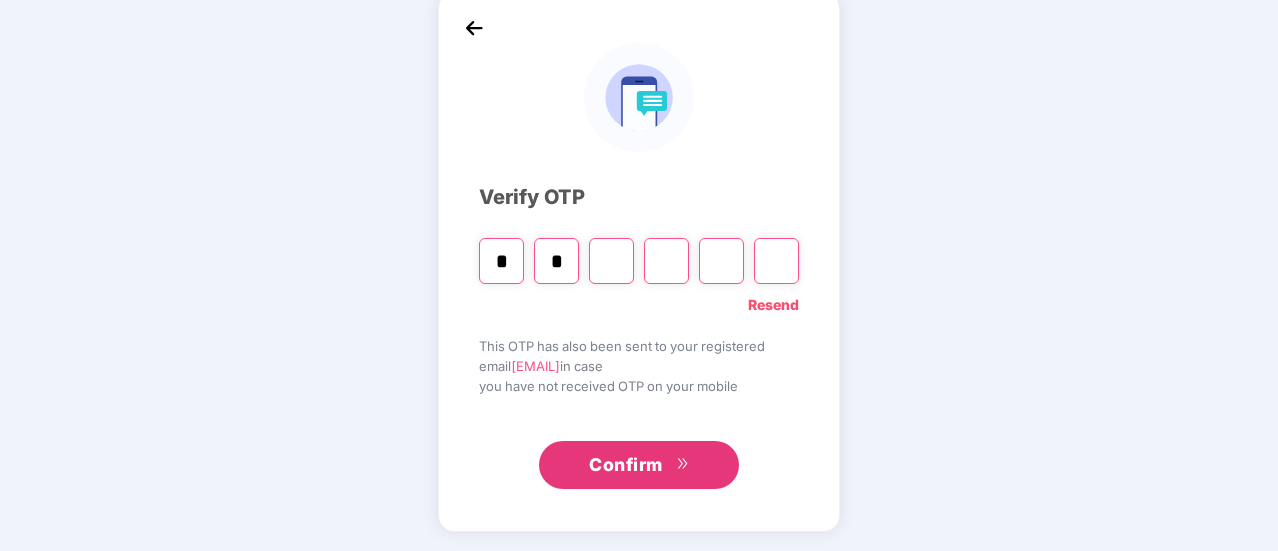 type on "*" 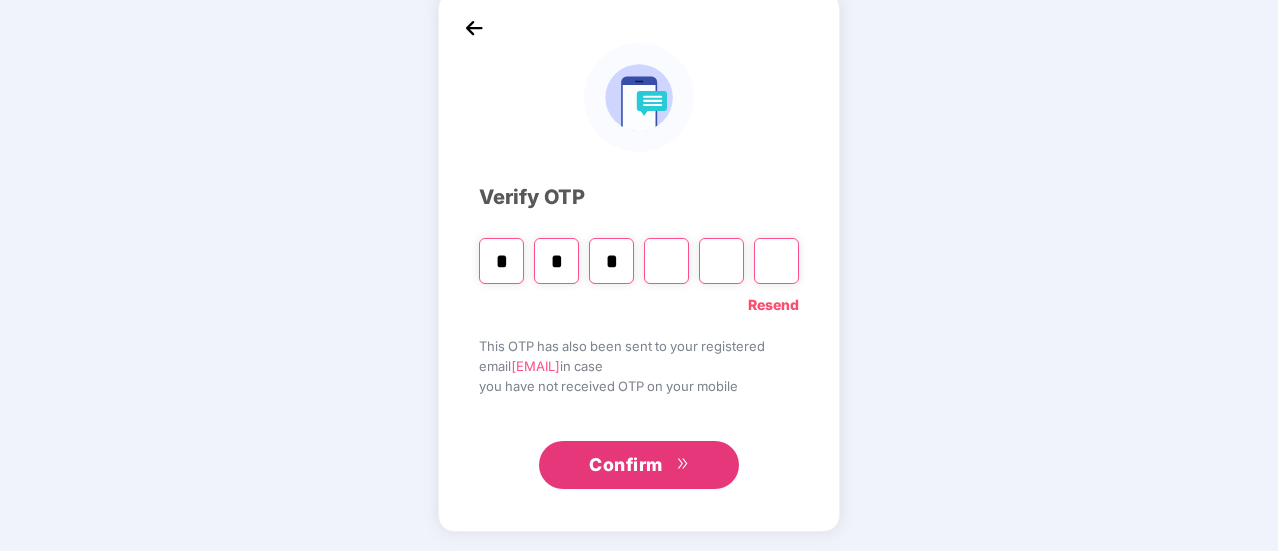 type on "*" 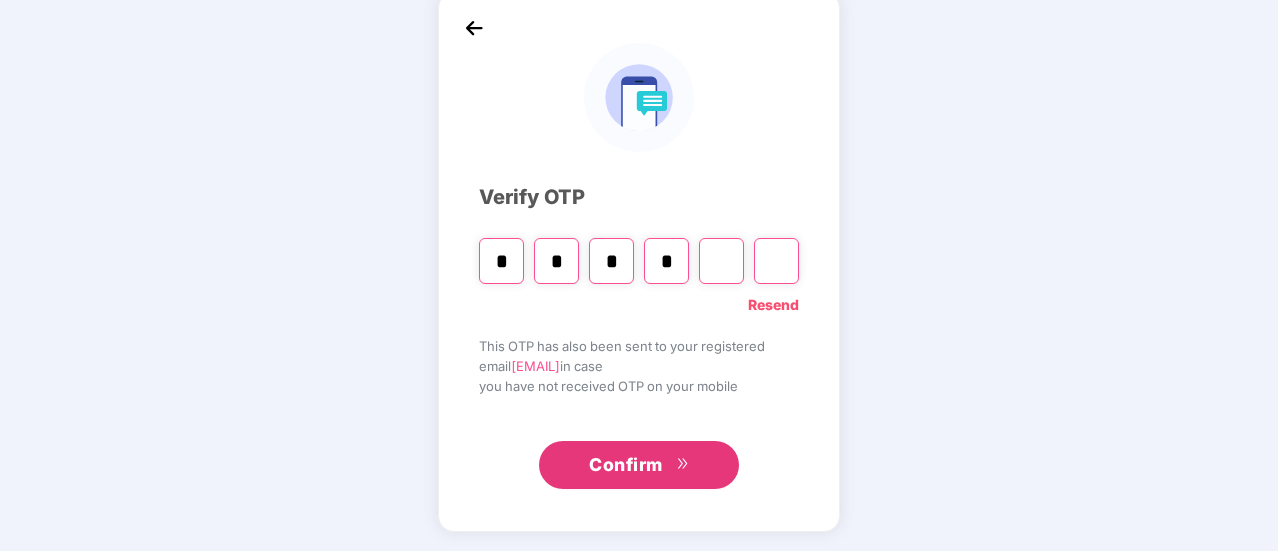 type on "*" 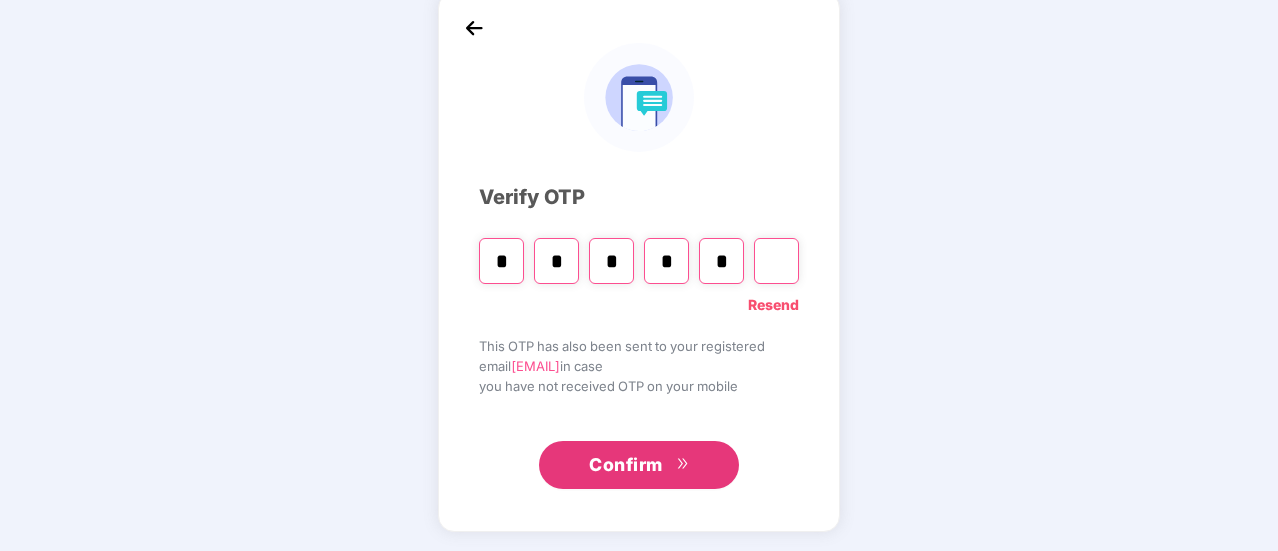 type on "*" 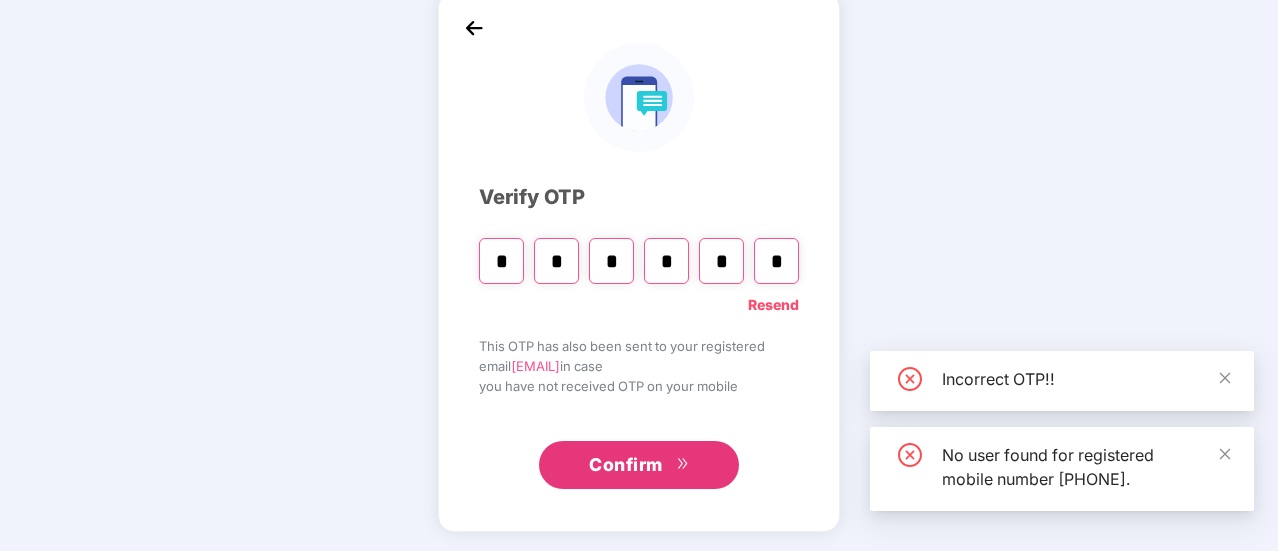 type 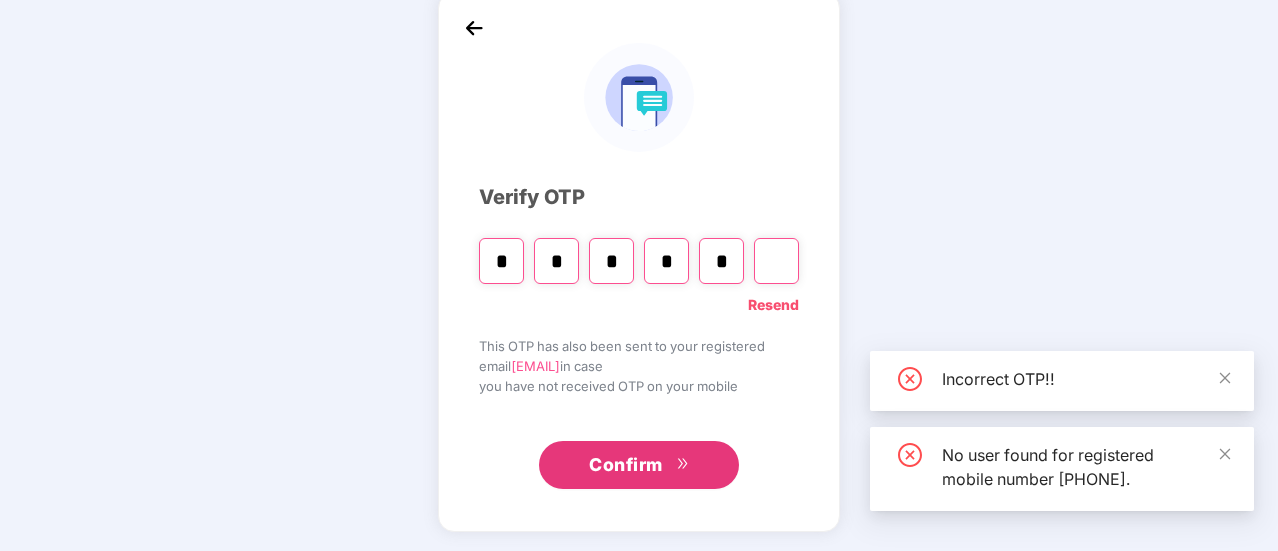 type on "*" 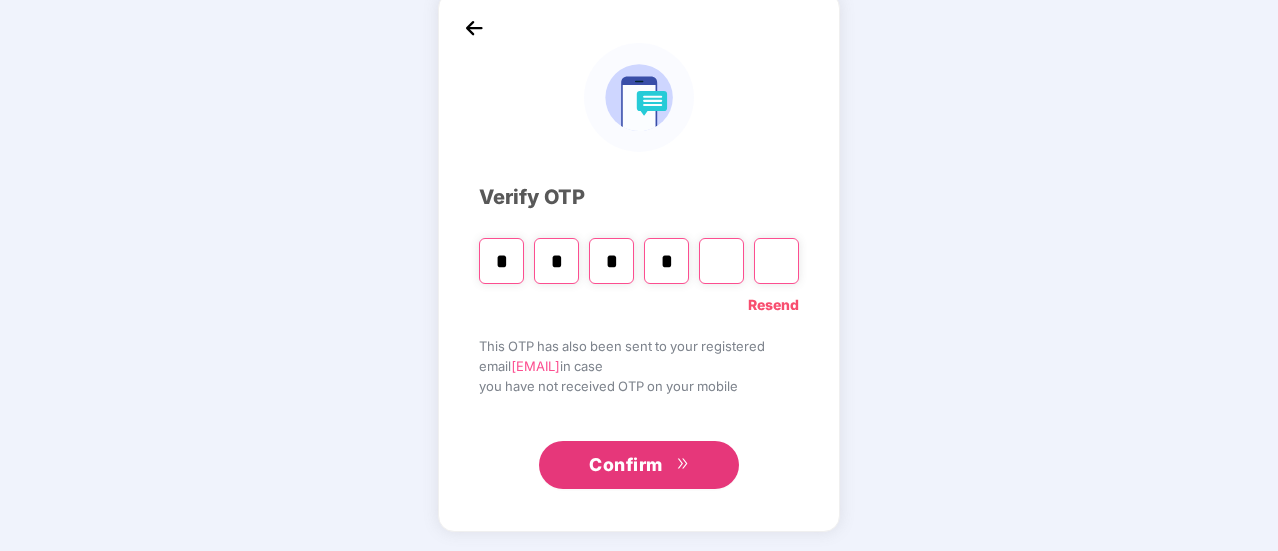 type on "*" 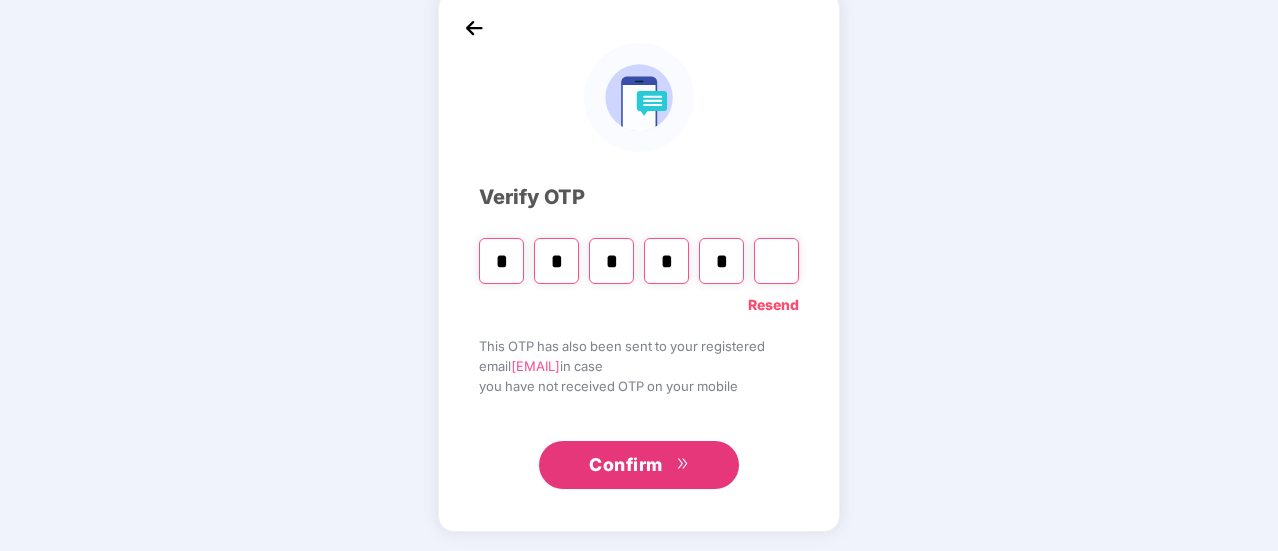 type on "*" 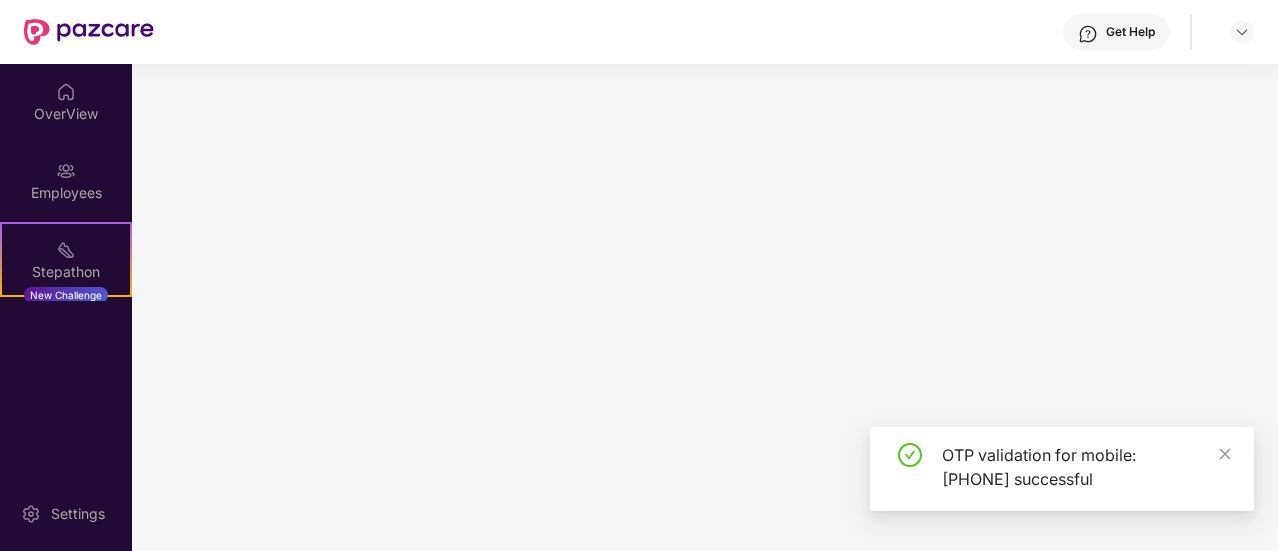 scroll, scrollTop: 0, scrollLeft: 0, axis: both 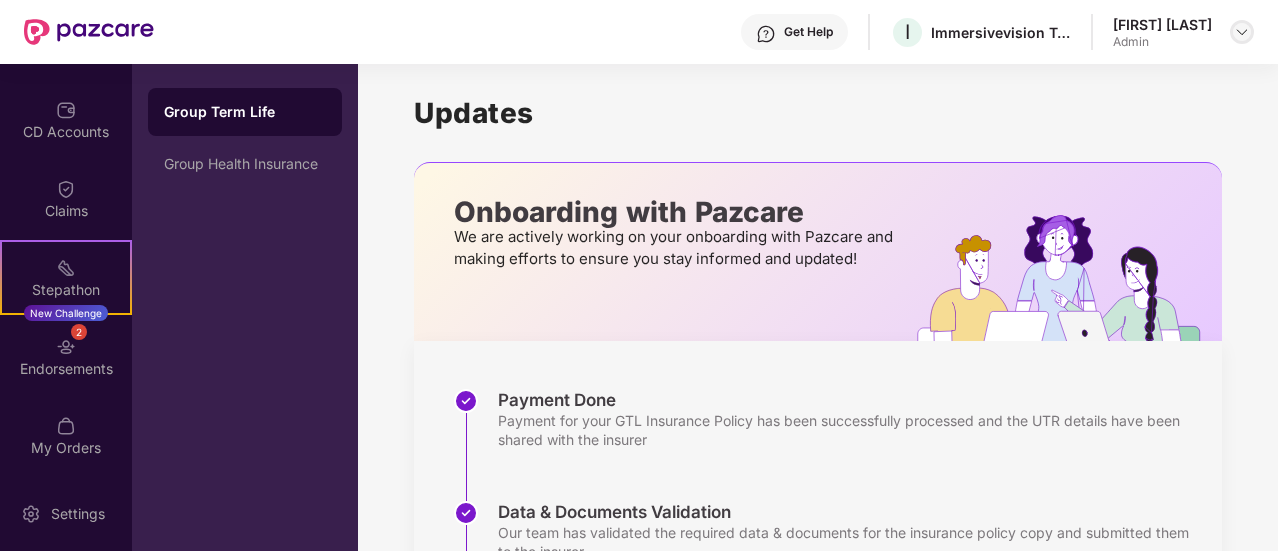 click at bounding box center (1242, 32) 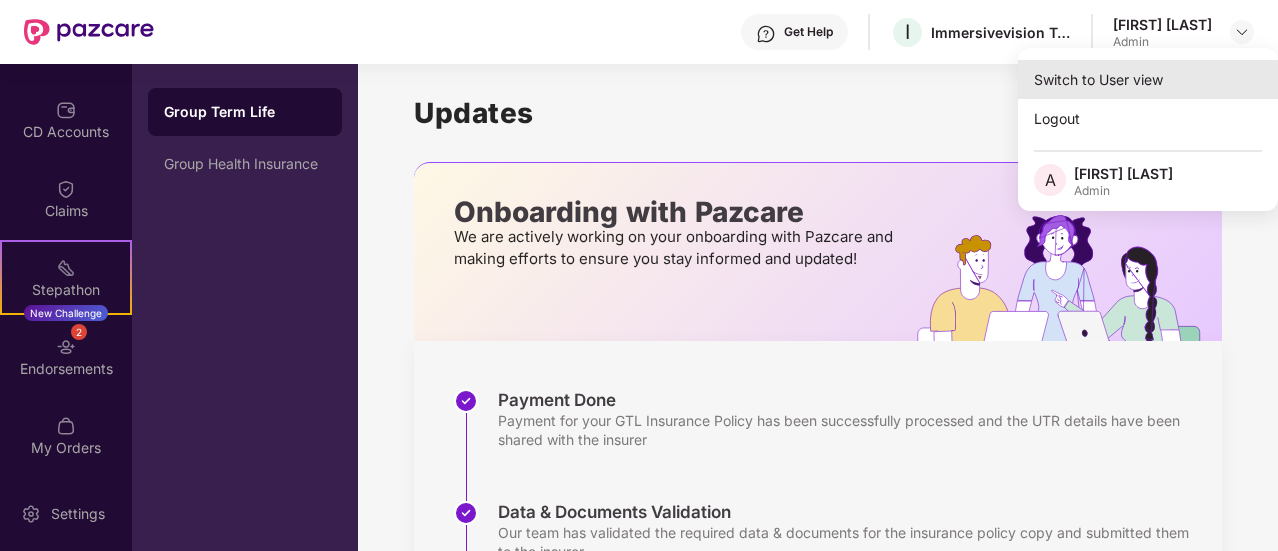 click on "Switch to User view" at bounding box center (1148, 79) 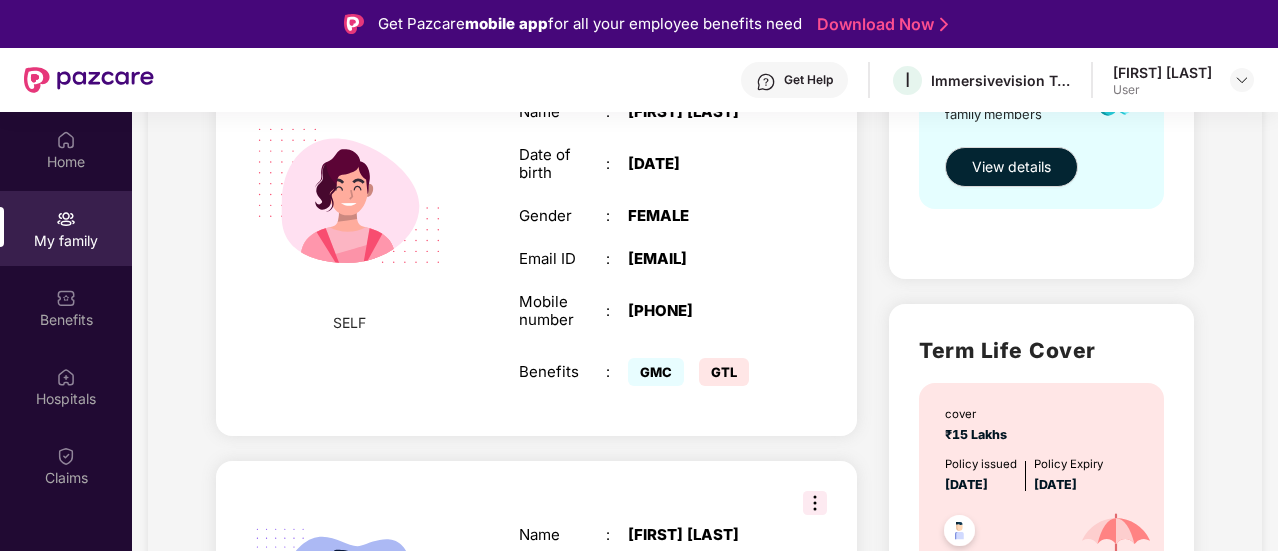scroll, scrollTop: 500, scrollLeft: 0, axis: vertical 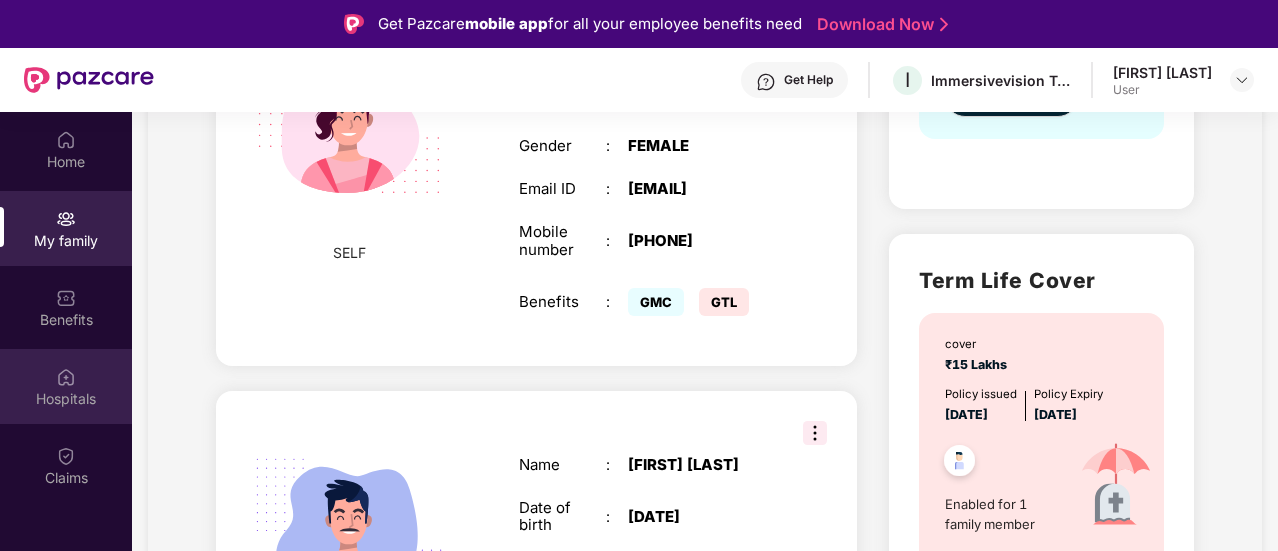 click at bounding box center [66, 377] 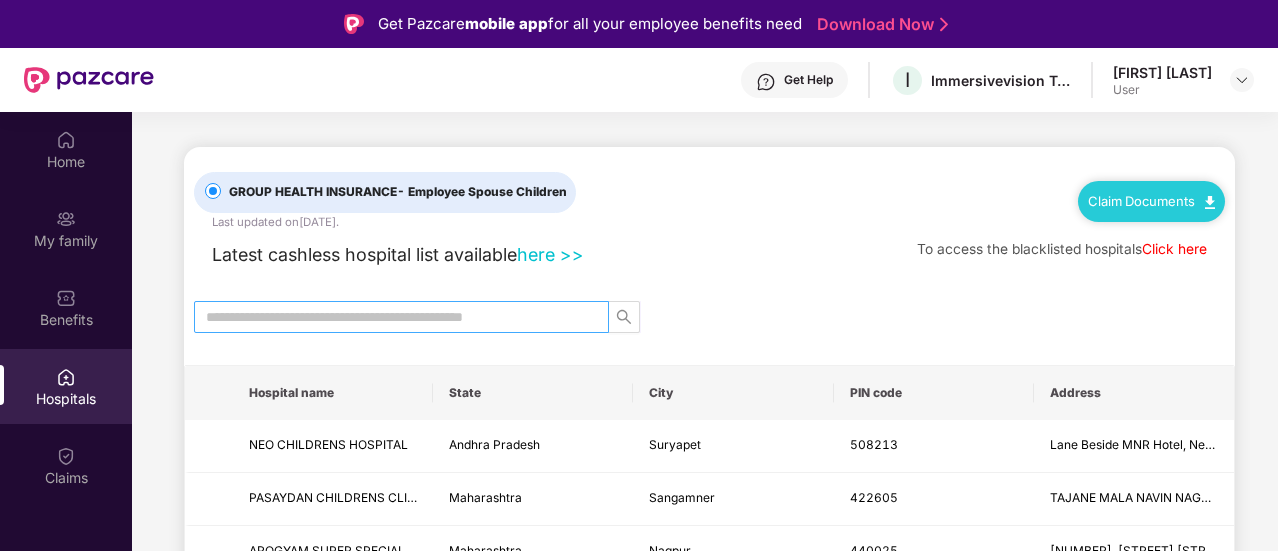 click at bounding box center [393, 317] 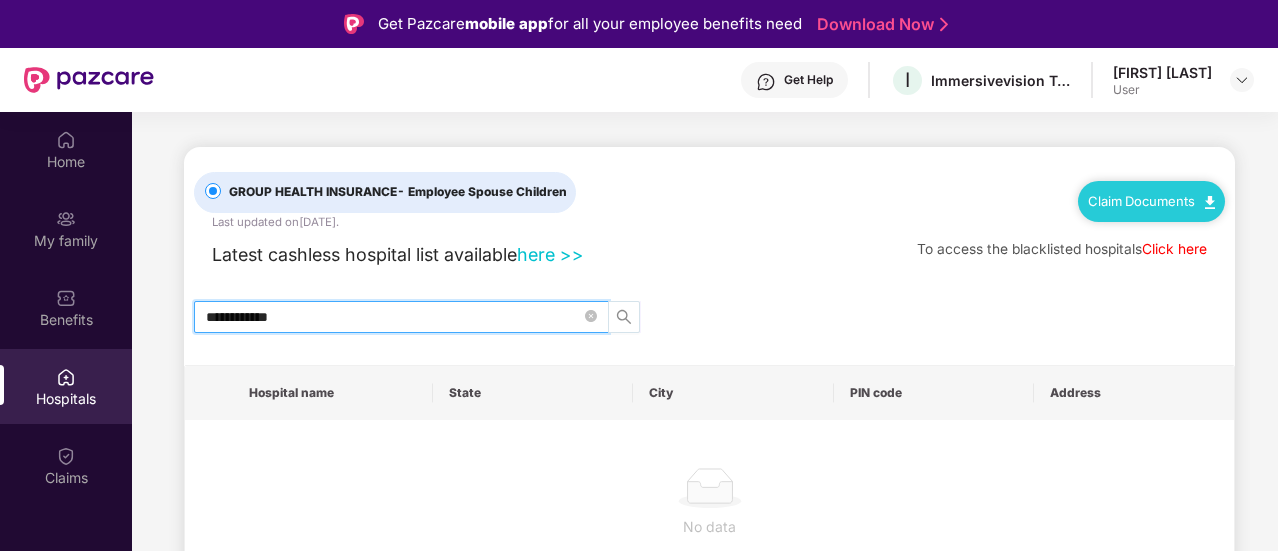 click 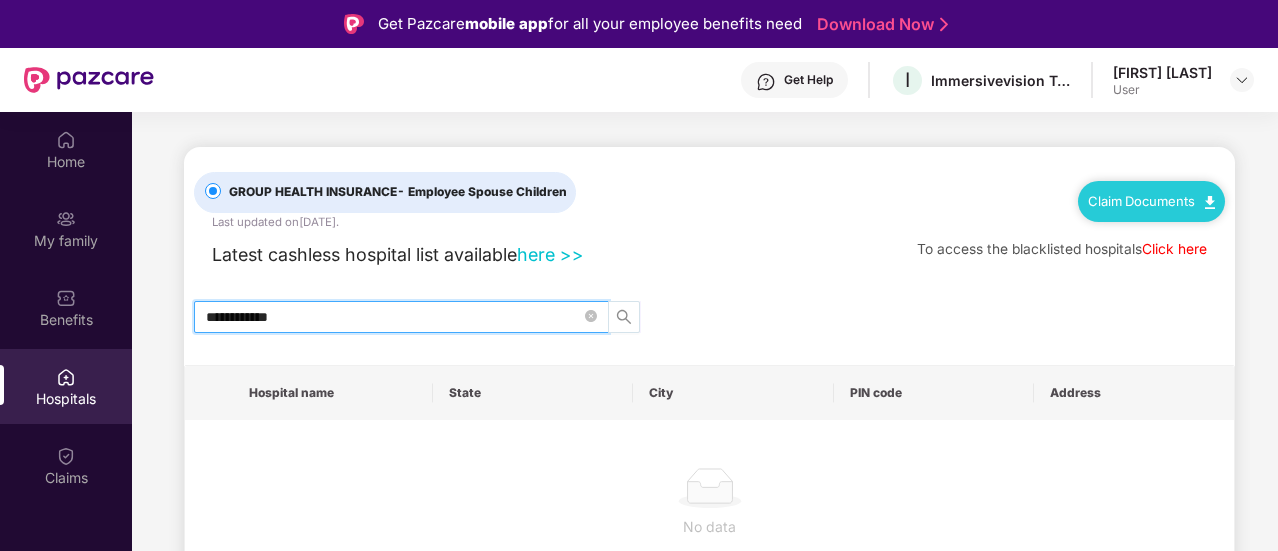 click 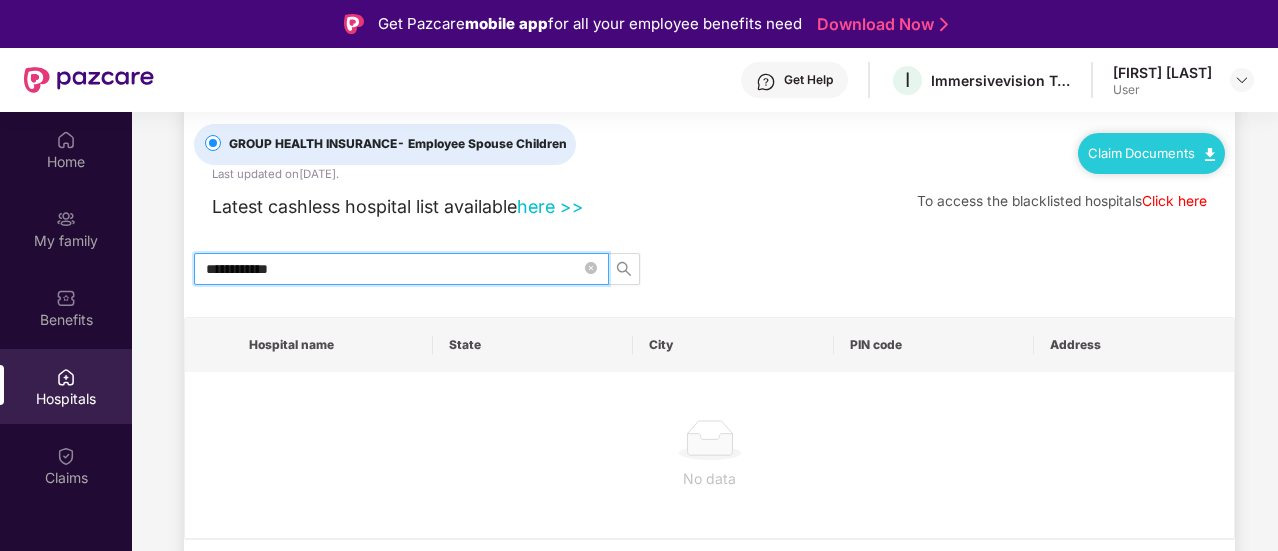 scroll, scrollTop: 0, scrollLeft: 0, axis: both 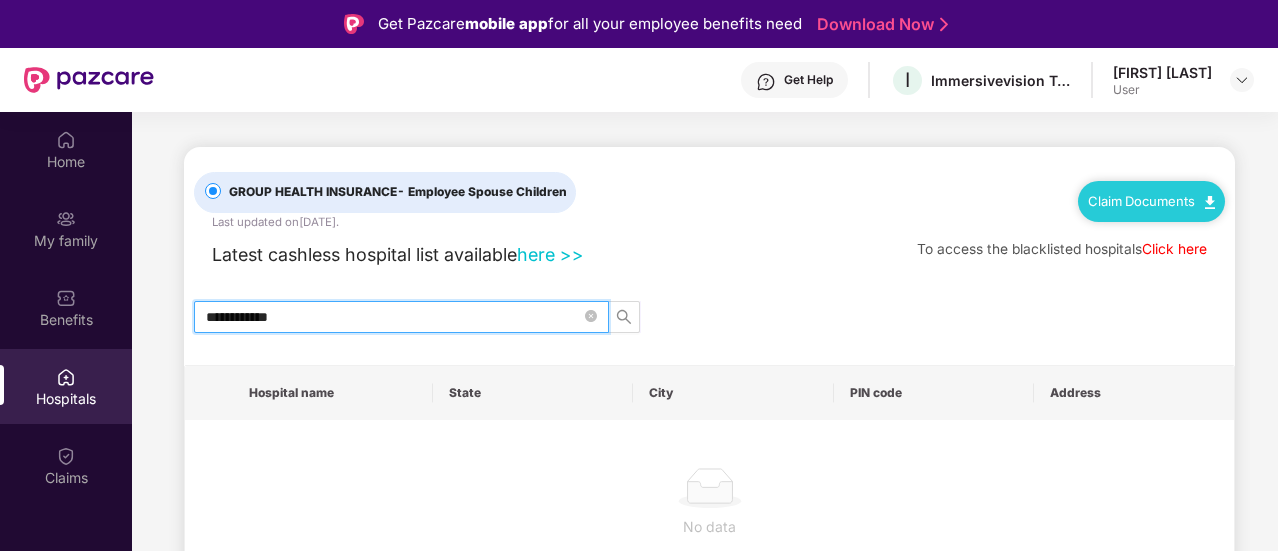 click on "**********" at bounding box center [393, 317] 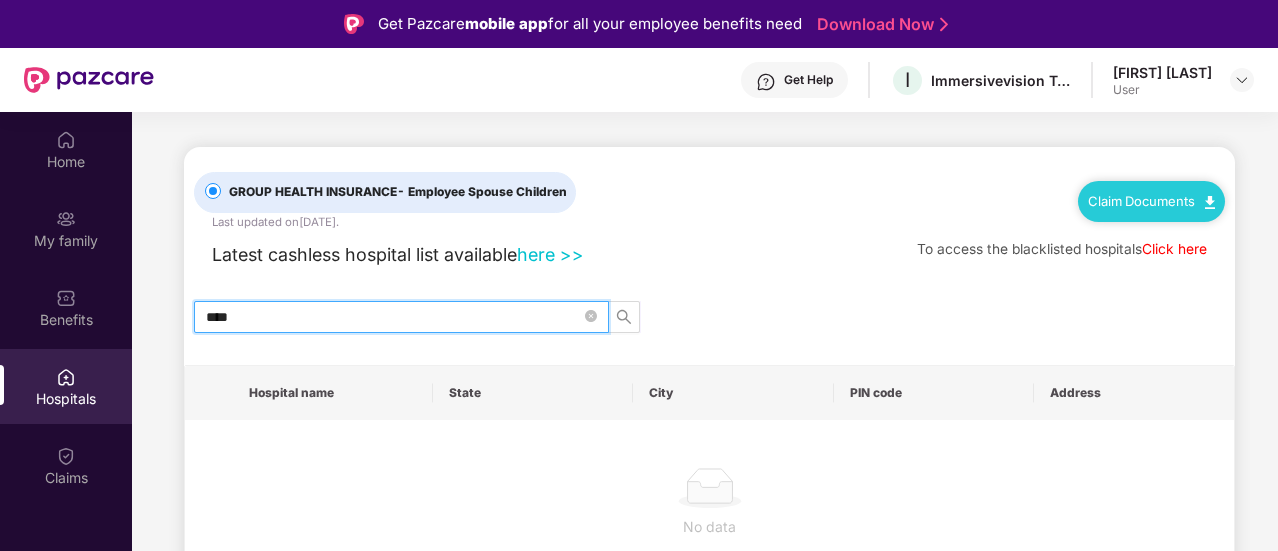 type on "****" 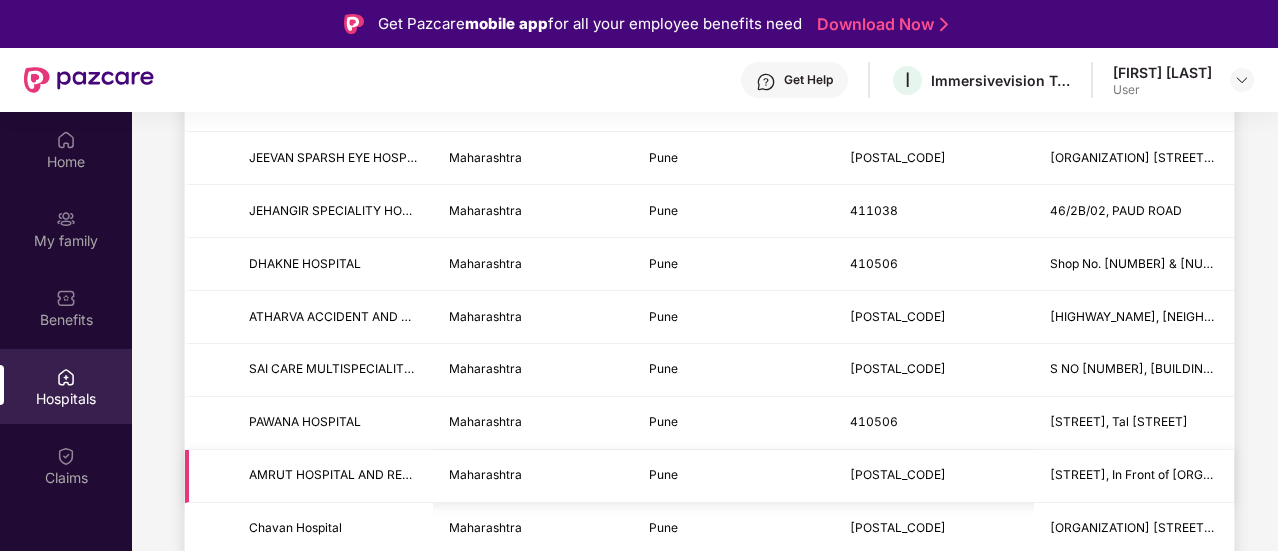 scroll, scrollTop: 2512, scrollLeft: 0, axis: vertical 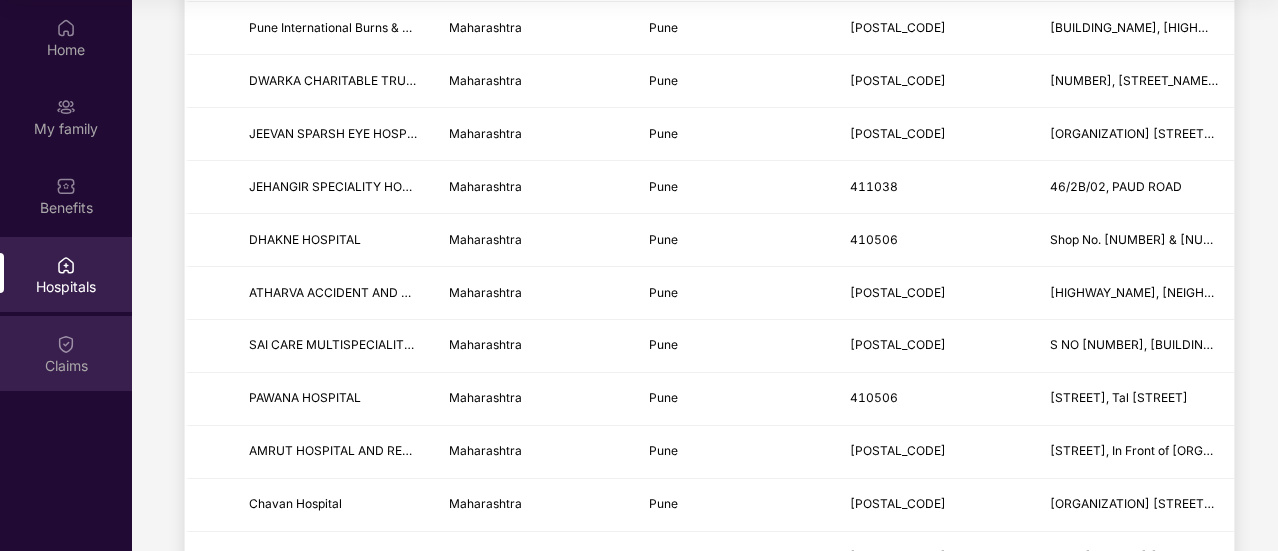 click on "Claims" at bounding box center [66, 353] 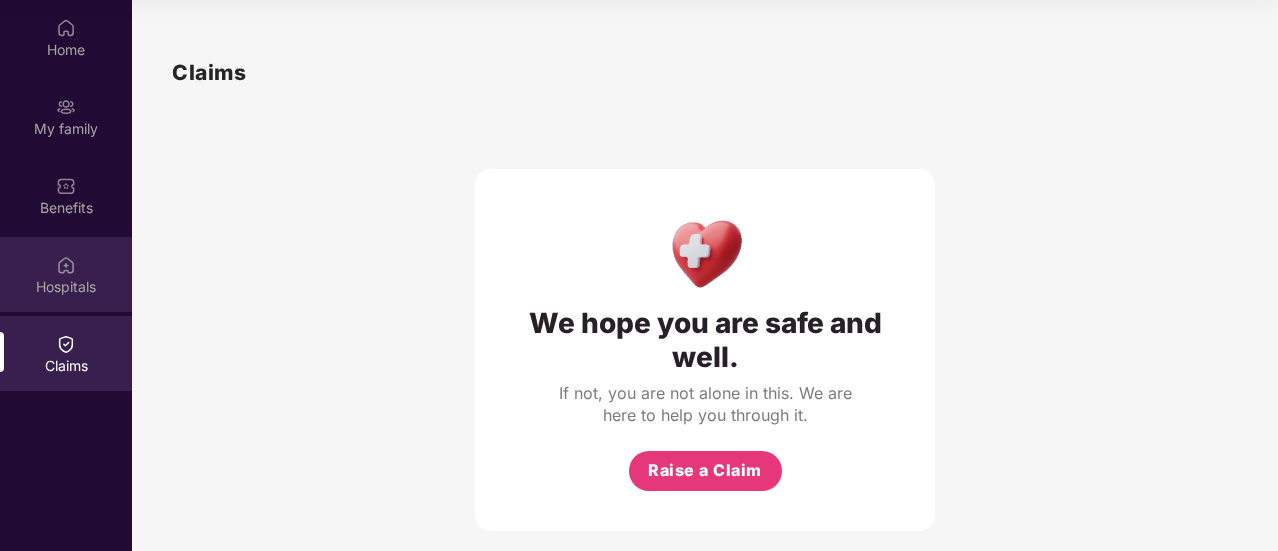 click at bounding box center (66, 265) 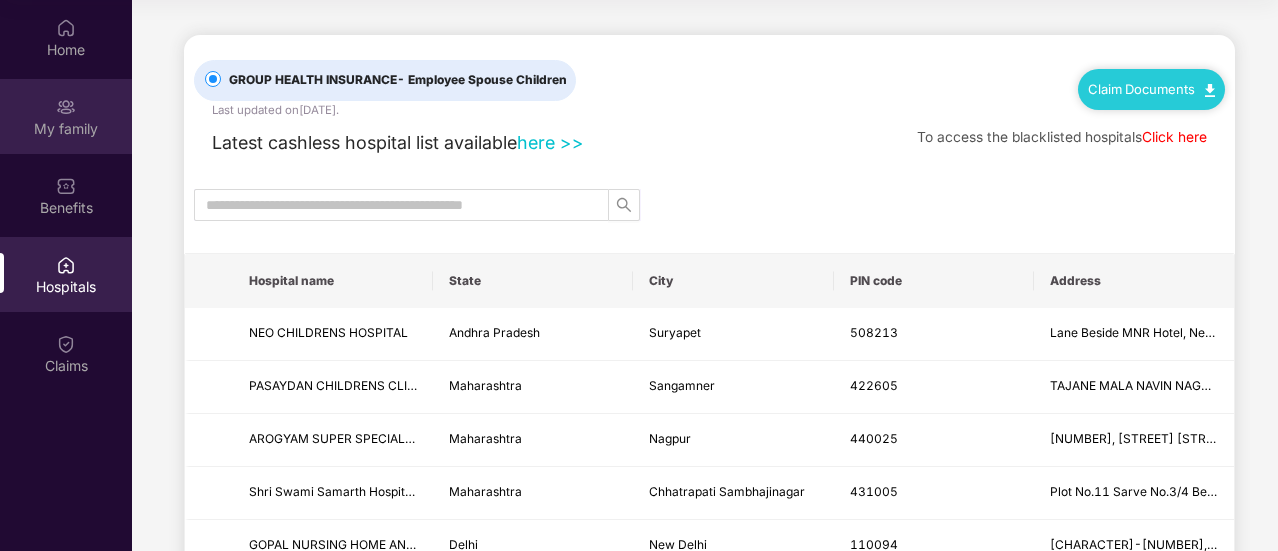 click on "My family" at bounding box center (66, 116) 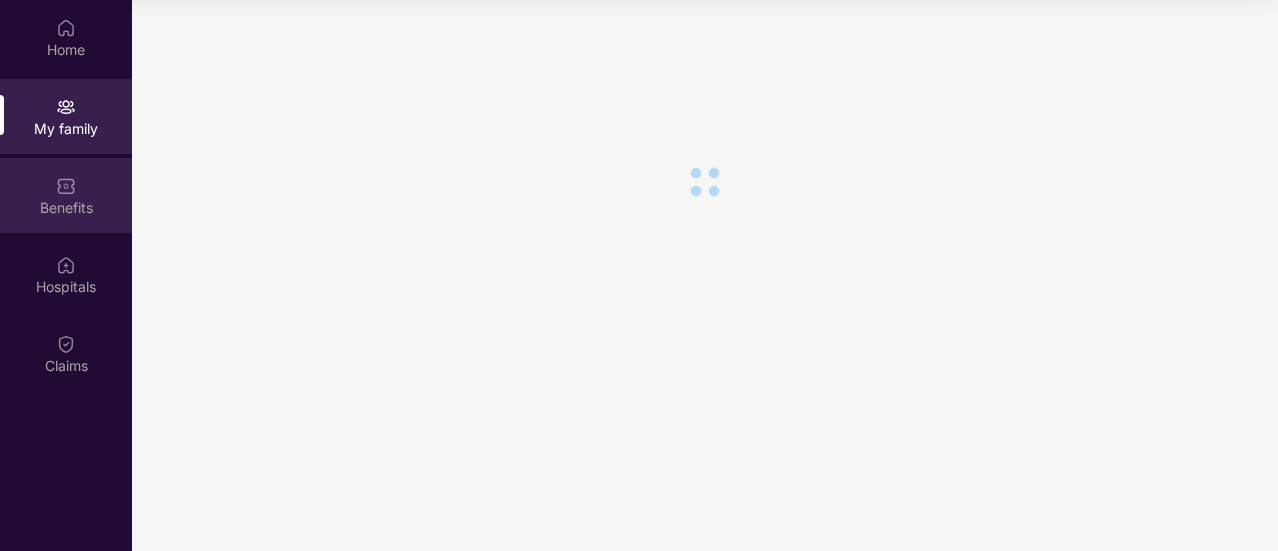 click on "Benefits" at bounding box center (66, 195) 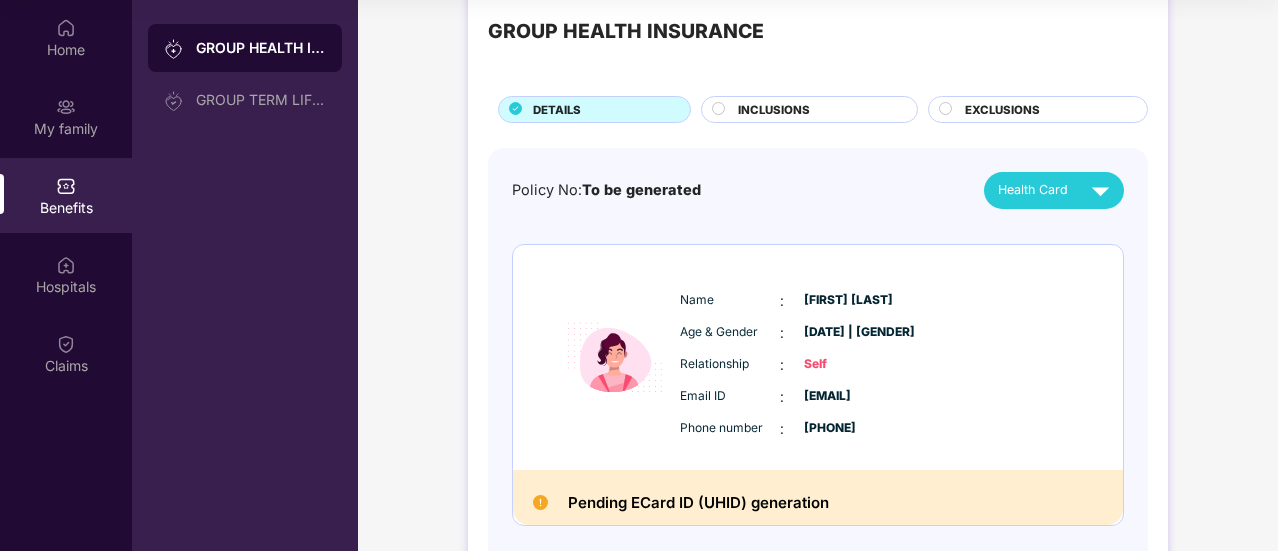 scroll, scrollTop: 0, scrollLeft: 0, axis: both 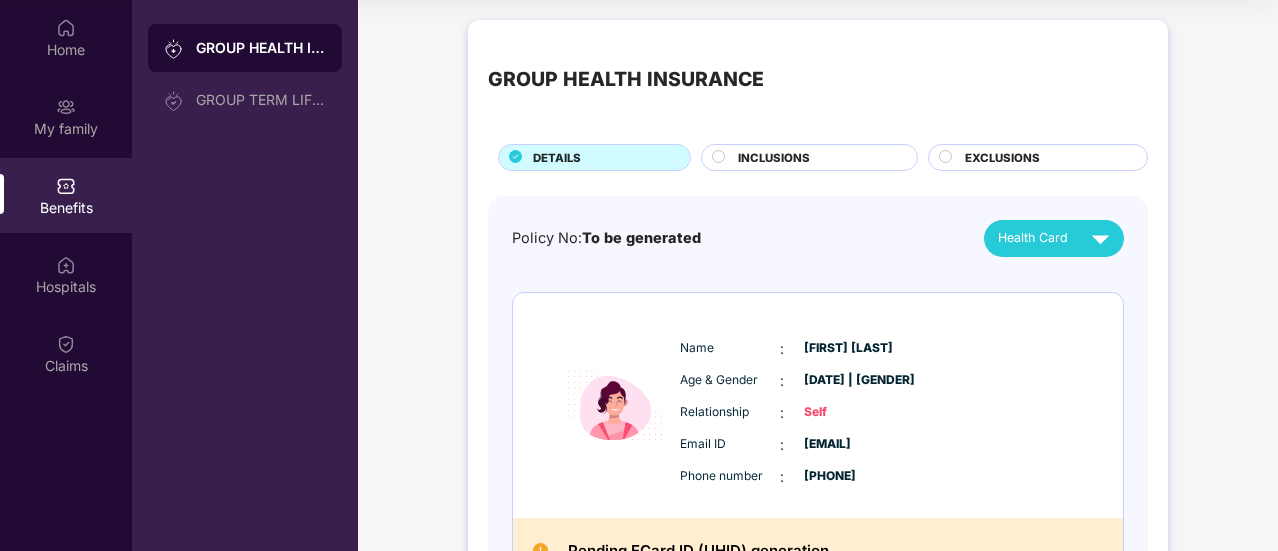 click on "EXCLUSIONS" at bounding box center [1002, 158] 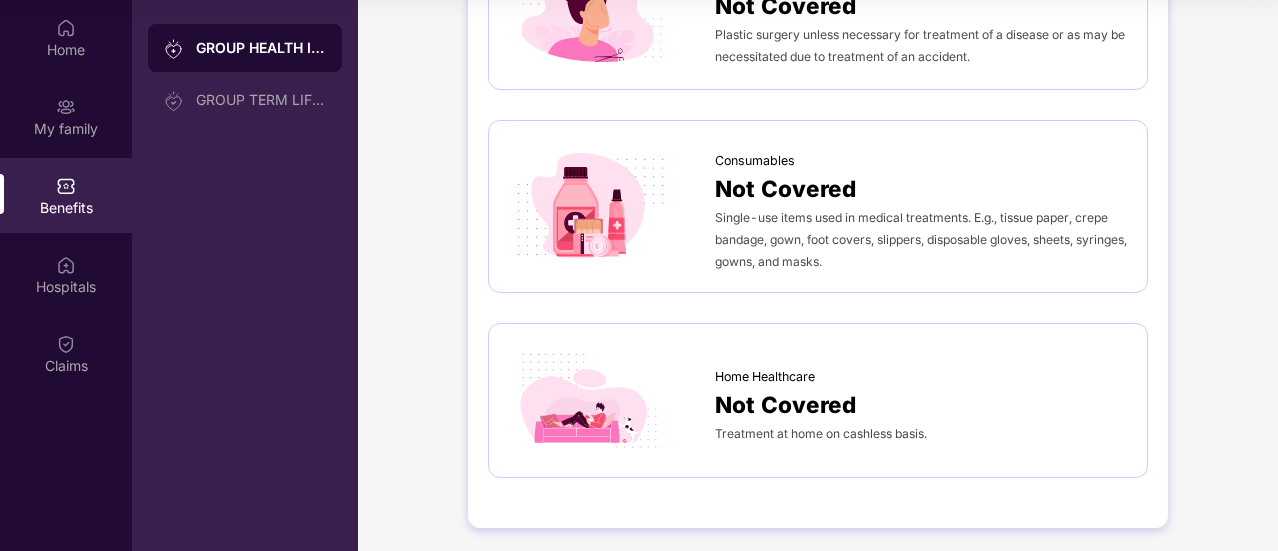 scroll, scrollTop: 694, scrollLeft: 0, axis: vertical 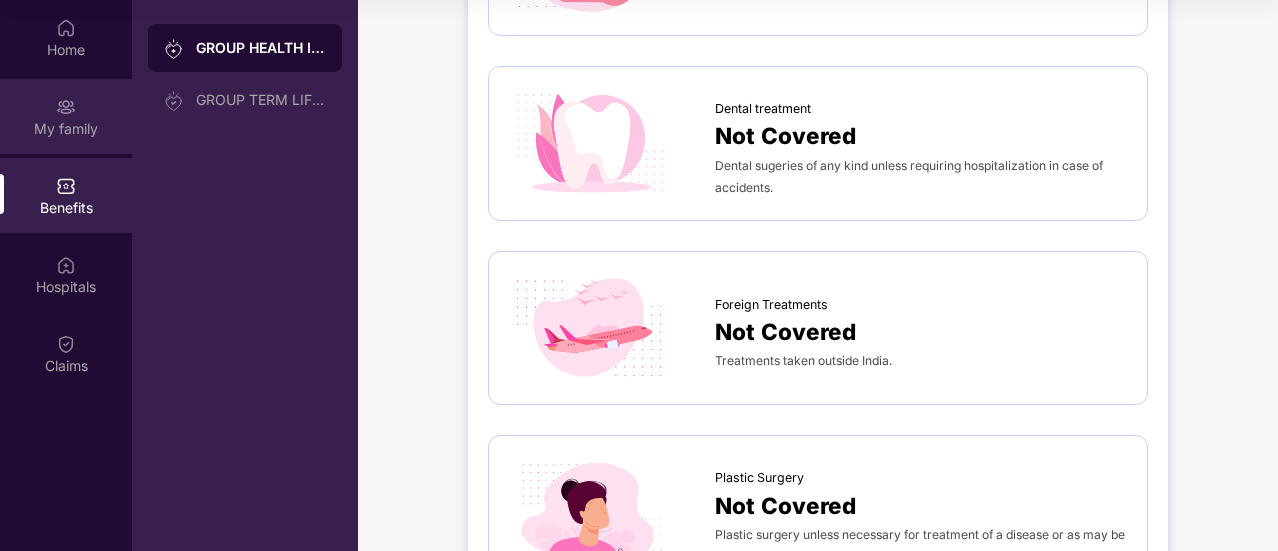 click on "My family" at bounding box center [66, 129] 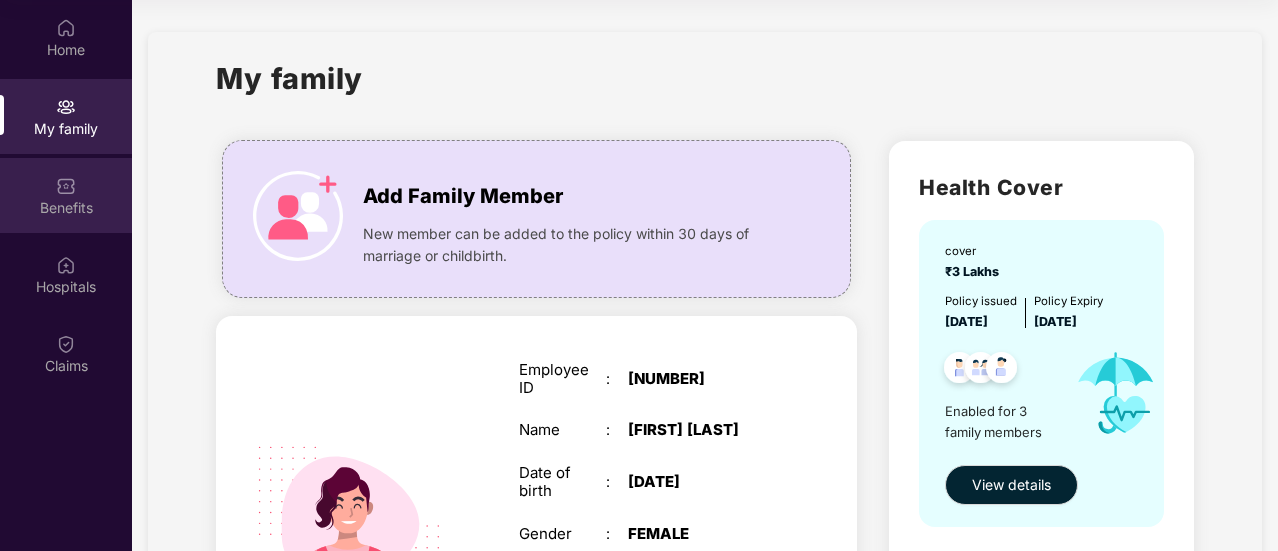 click on "Benefits" at bounding box center (66, 208) 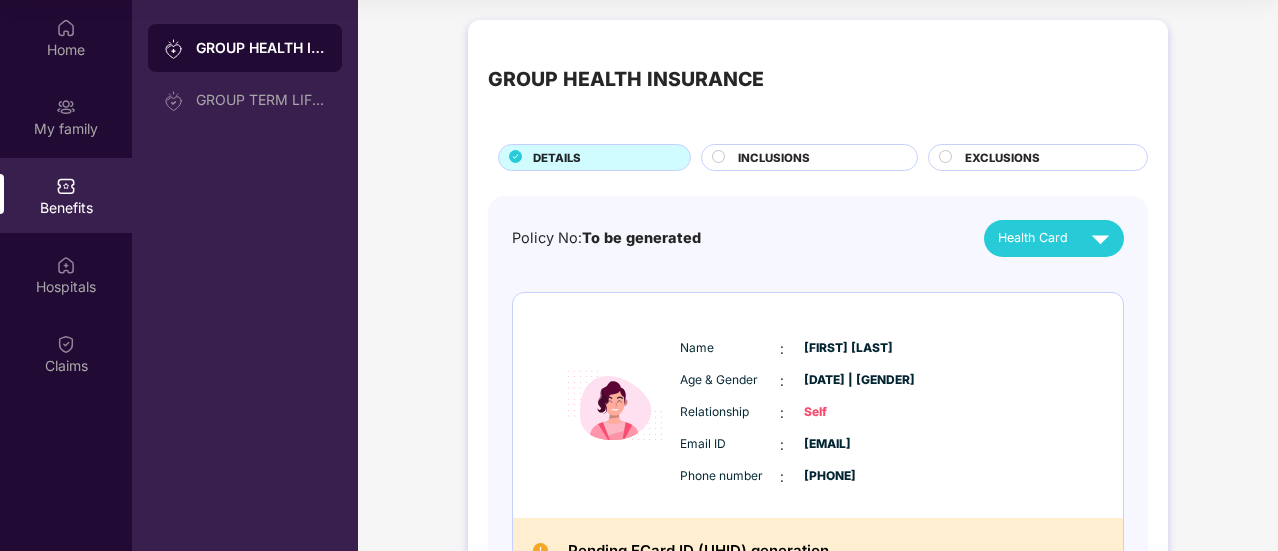 scroll, scrollTop: 100, scrollLeft: 0, axis: vertical 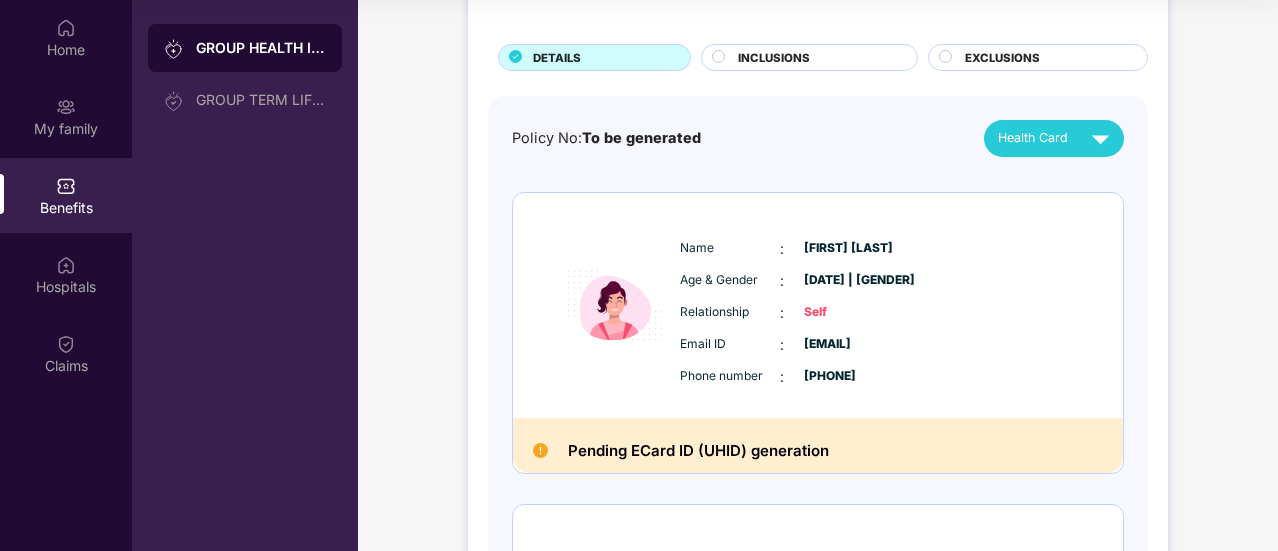 click at bounding box center [1100, 138] 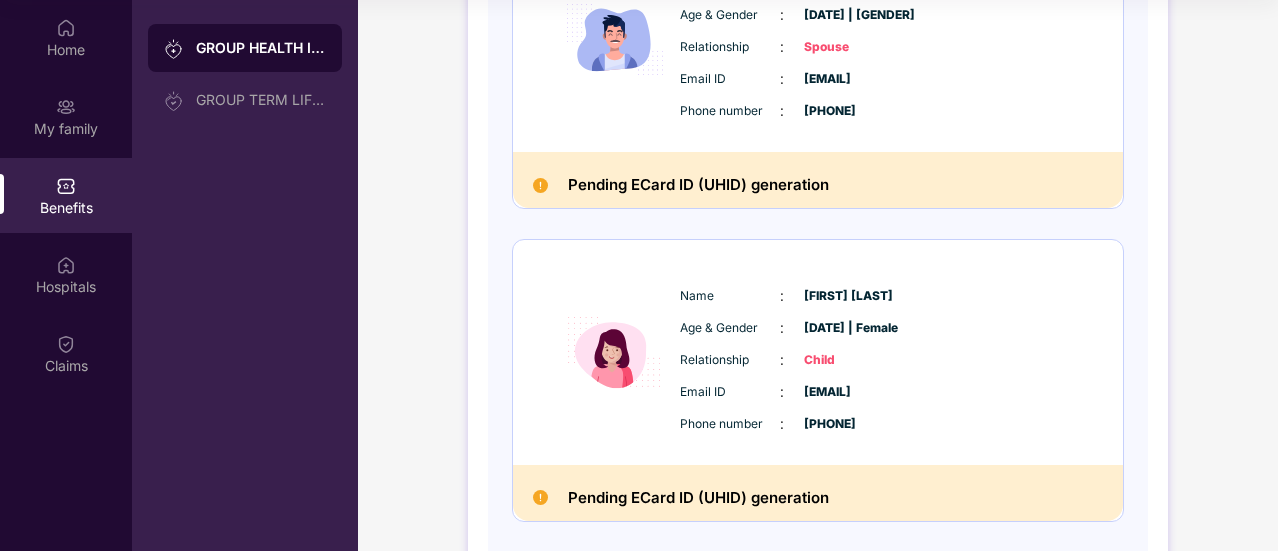 scroll, scrollTop: 769, scrollLeft: 0, axis: vertical 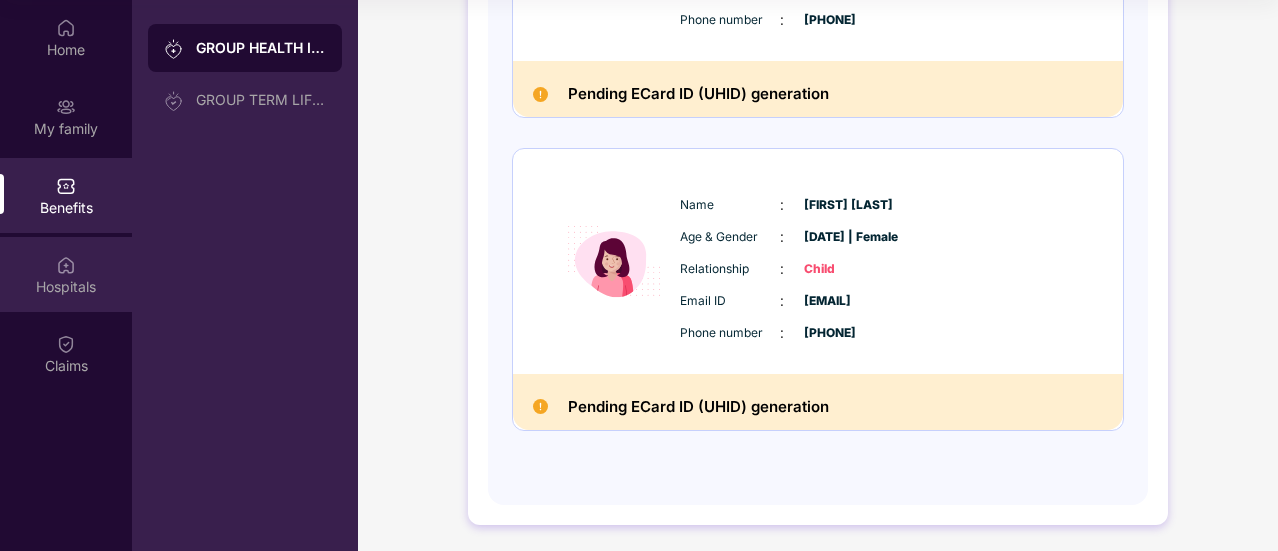 click on "Hospitals" at bounding box center [66, 287] 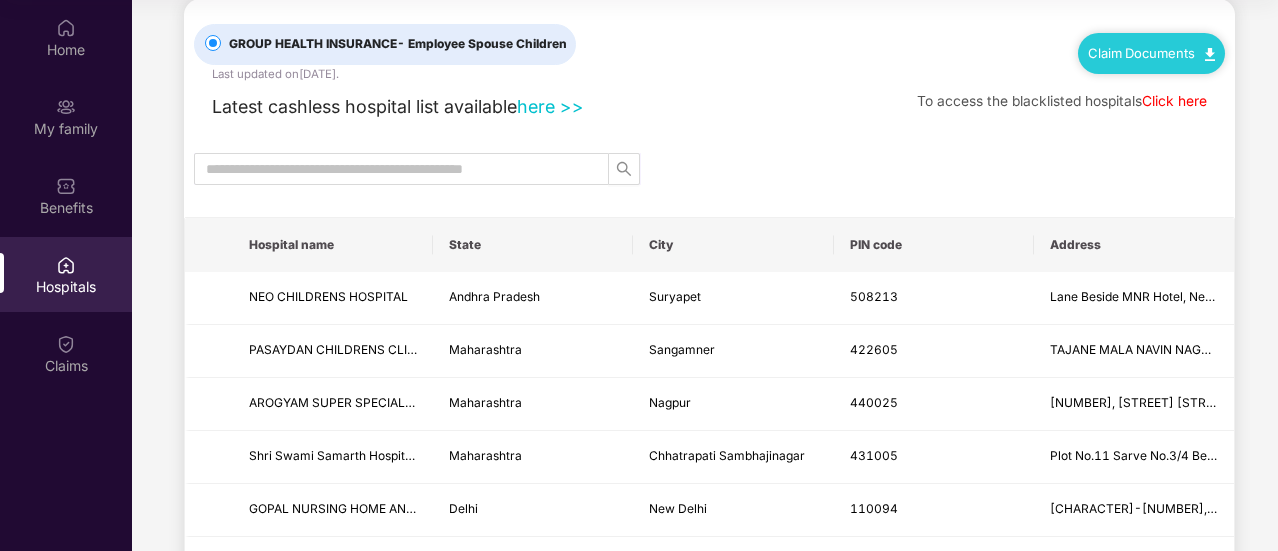 scroll, scrollTop: 0, scrollLeft: 0, axis: both 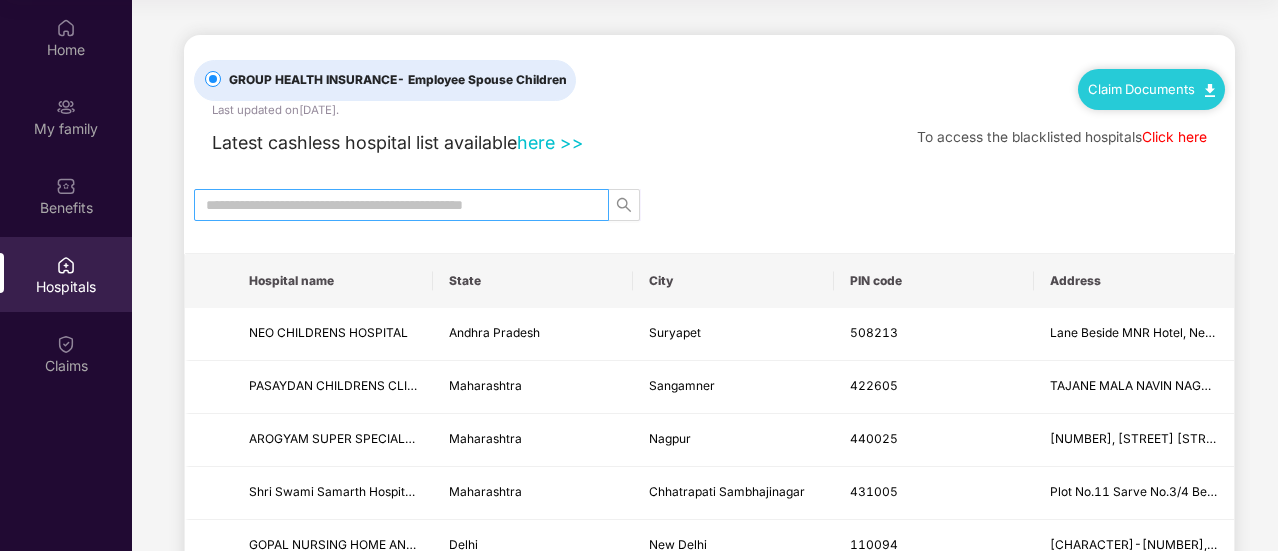 click at bounding box center (401, 205) 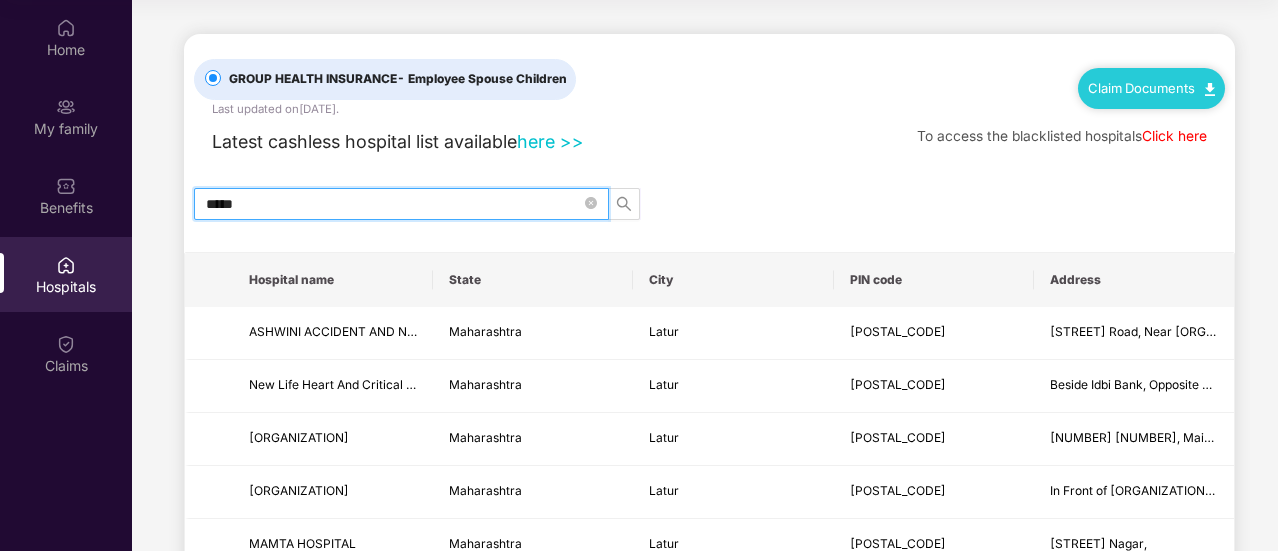 scroll, scrollTop: 0, scrollLeft: 0, axis: both 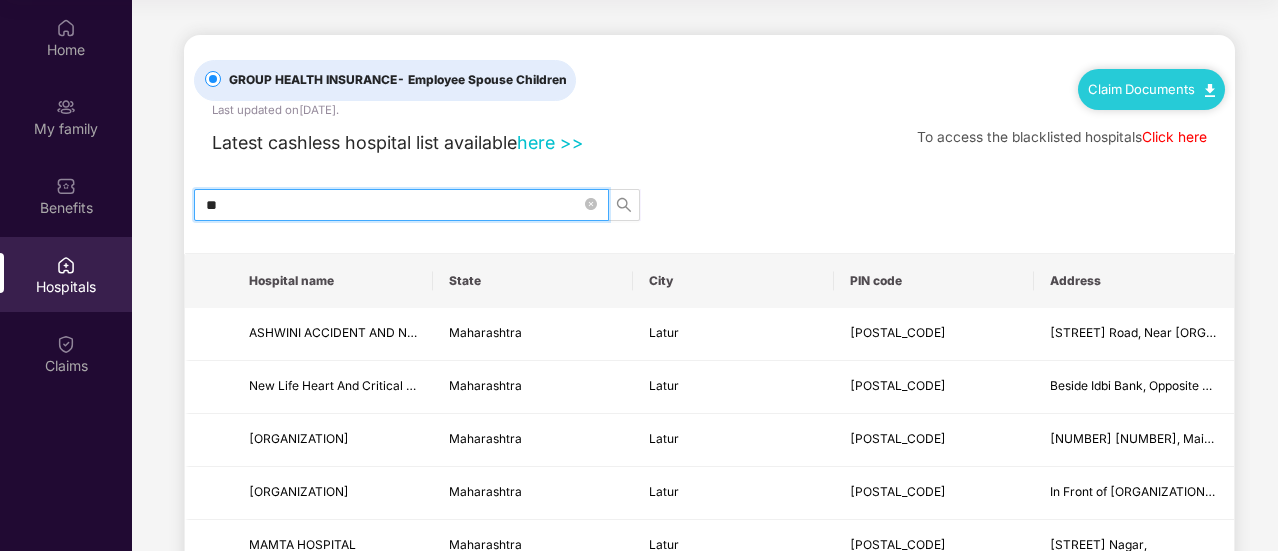 type on "*" 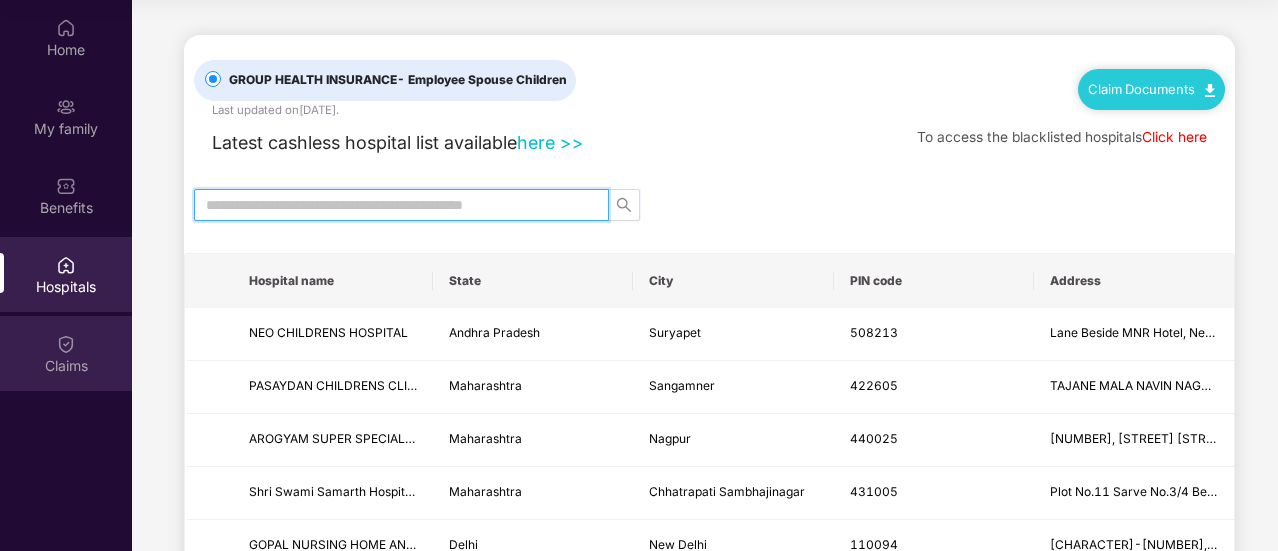 type 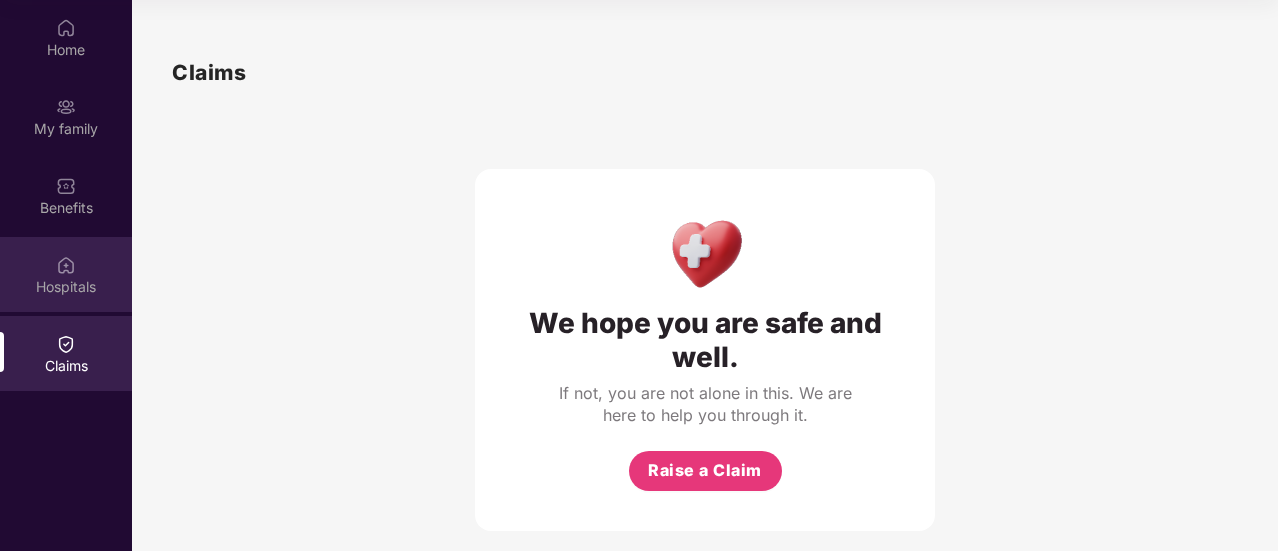 click on "Hospitals" at bounding box center (66, 287) 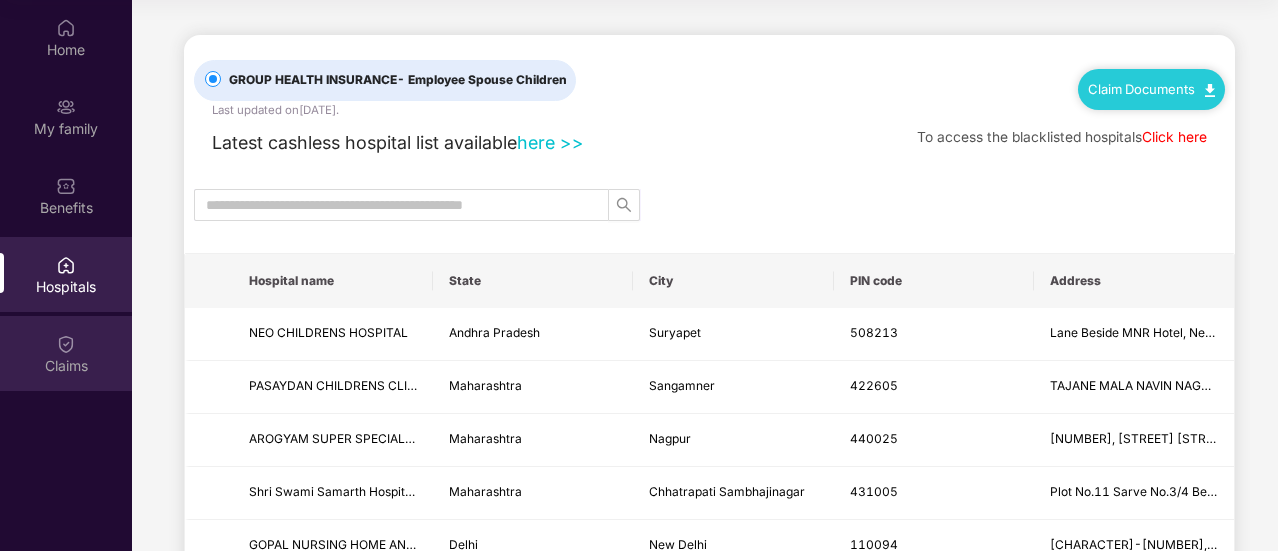 click on "Claims" at bounding box center (66, 353) 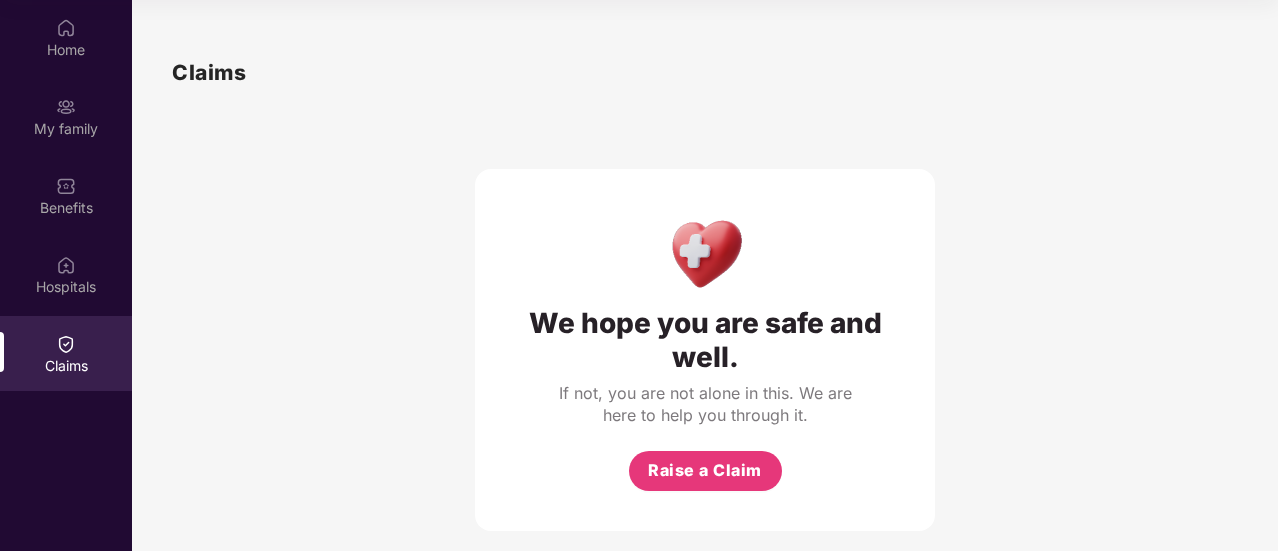 scroll, scrollTop: 20, scrollLeft: 0, axis: vertical 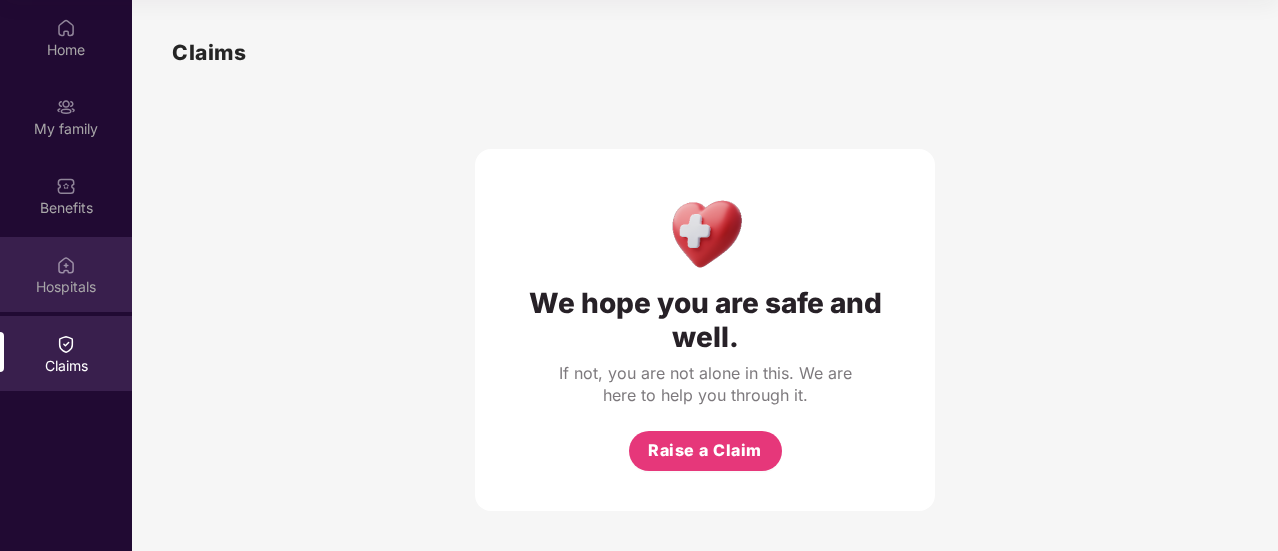 click on "Hospitals" at bounding box center (66, 274) 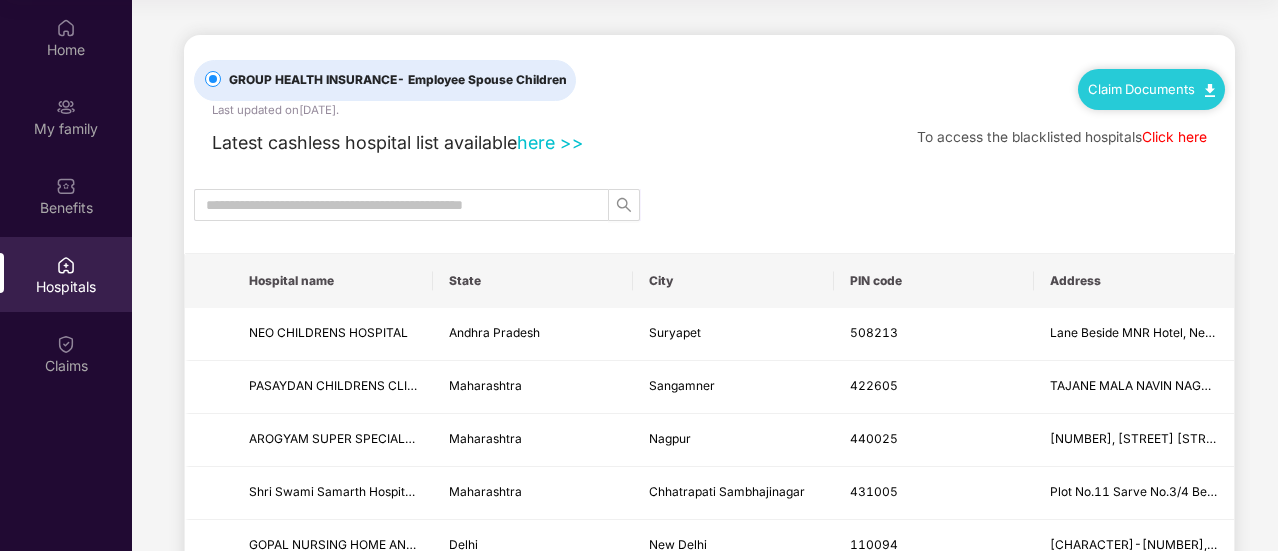 click on "Claim Documents" at bounding box center [1151, 89] 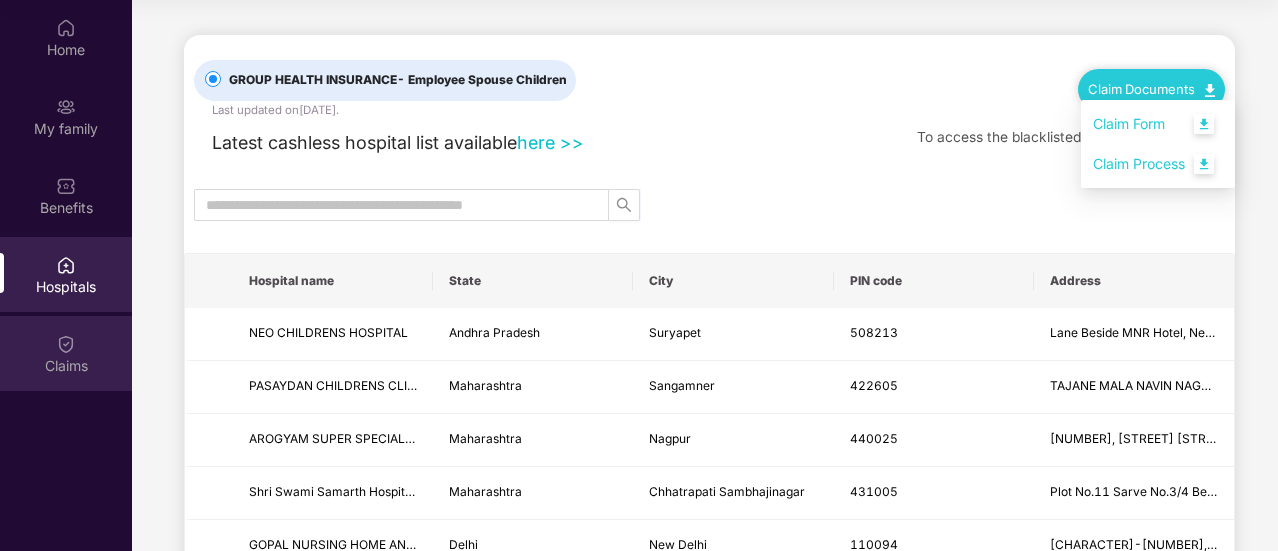 click on "Claims" at bounding box center [66, 353] 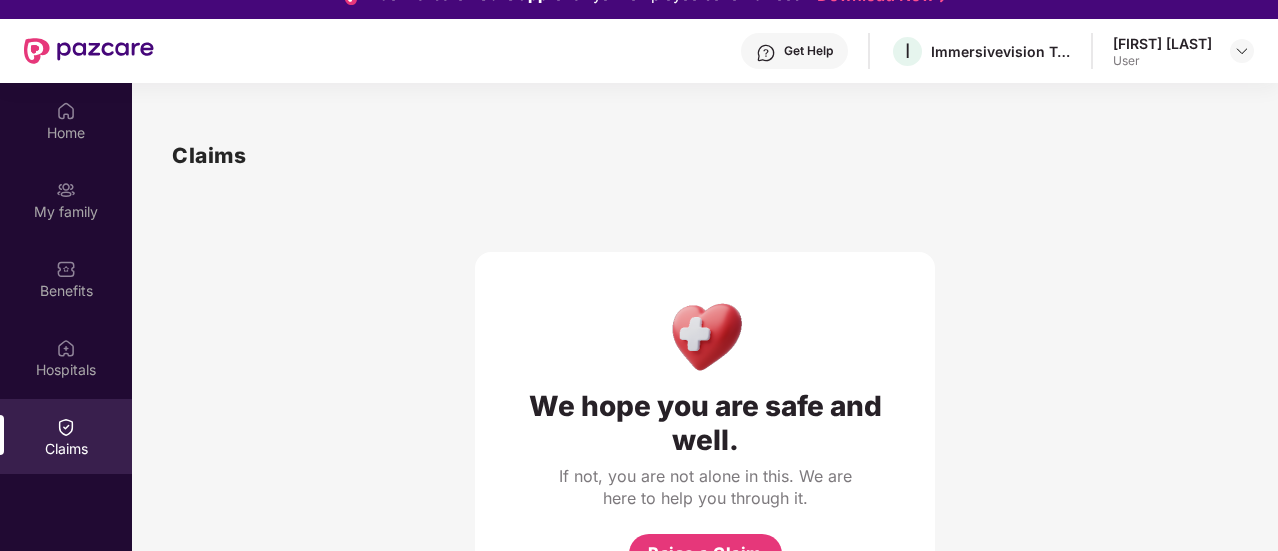 scroll, scrollTop: 0, scrollLeft: 0, axis: both 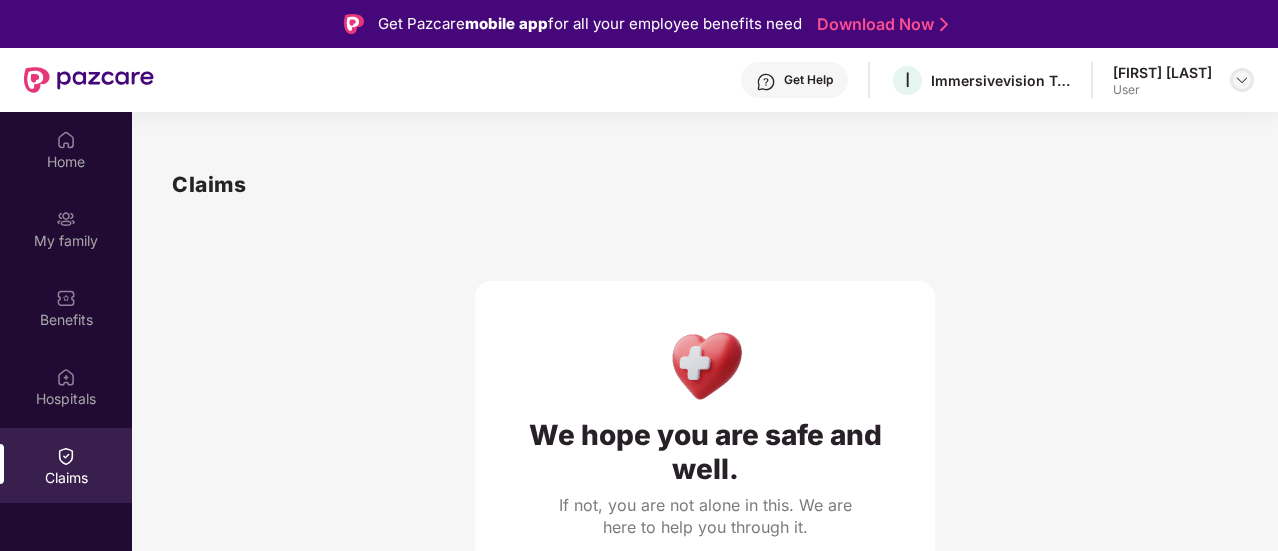 click at bounding box center (1242, 80) 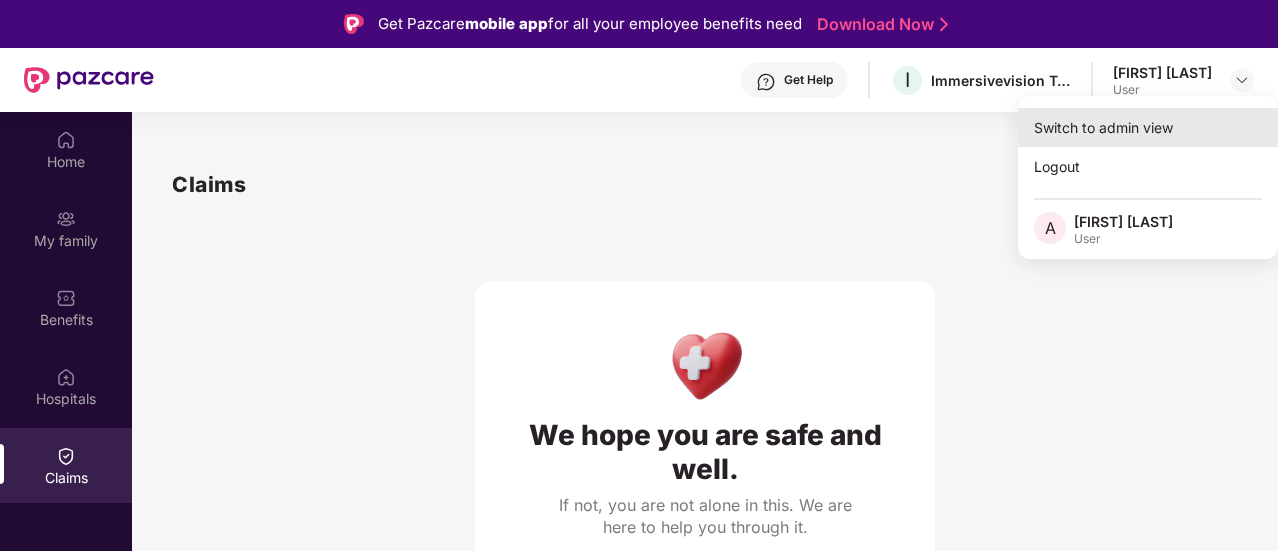 click on "Switch to admin view" at bounding box center (1148, 127) 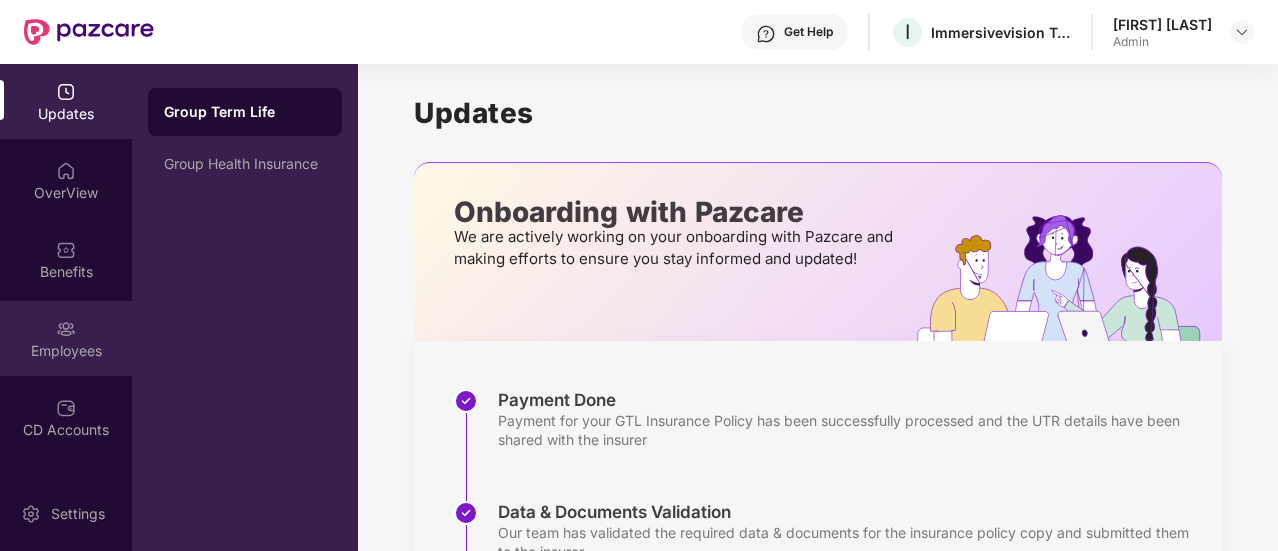click on "Employees" at bounding box center (66, 338) 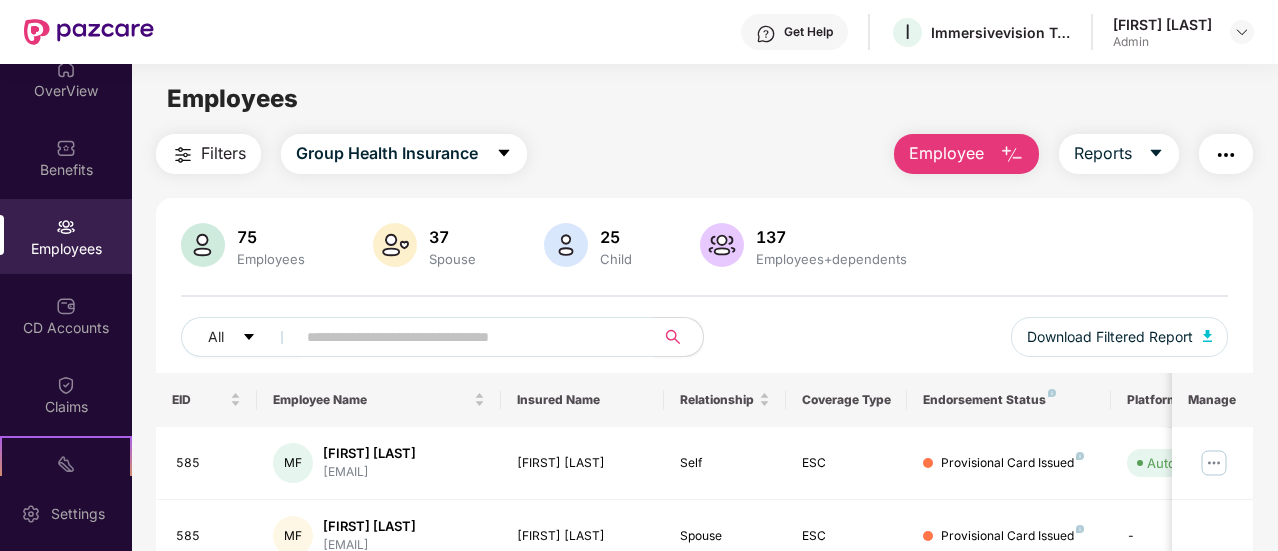 scroll, scrollTop: 298, scrollLeft: 0, axis: vertical 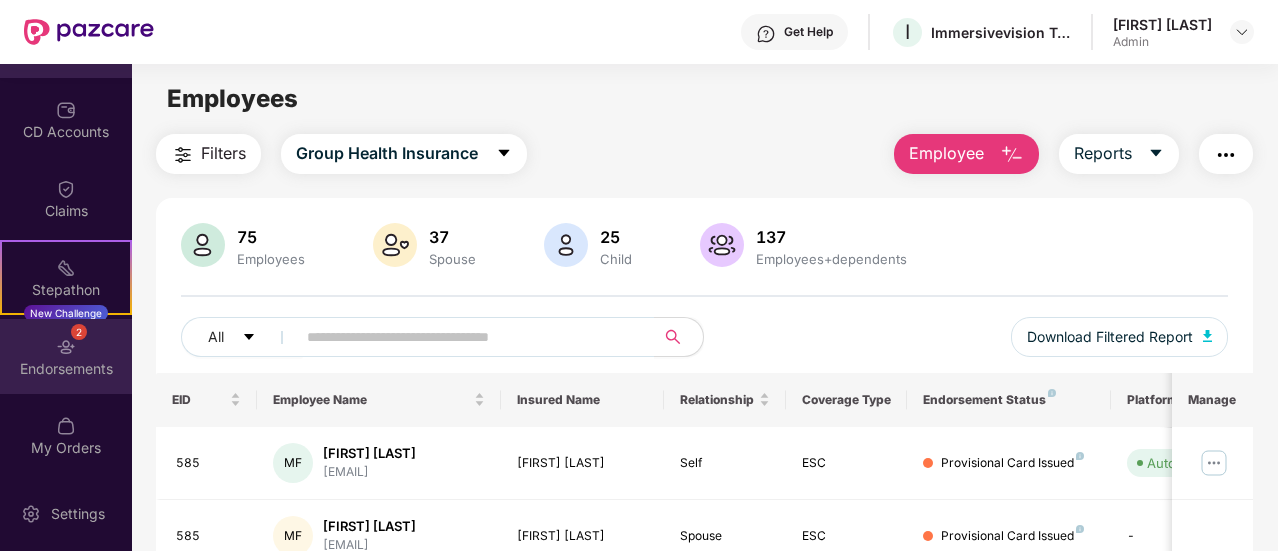 click on "[NUMBER] Endorsements" at bounding box center (66, 356) 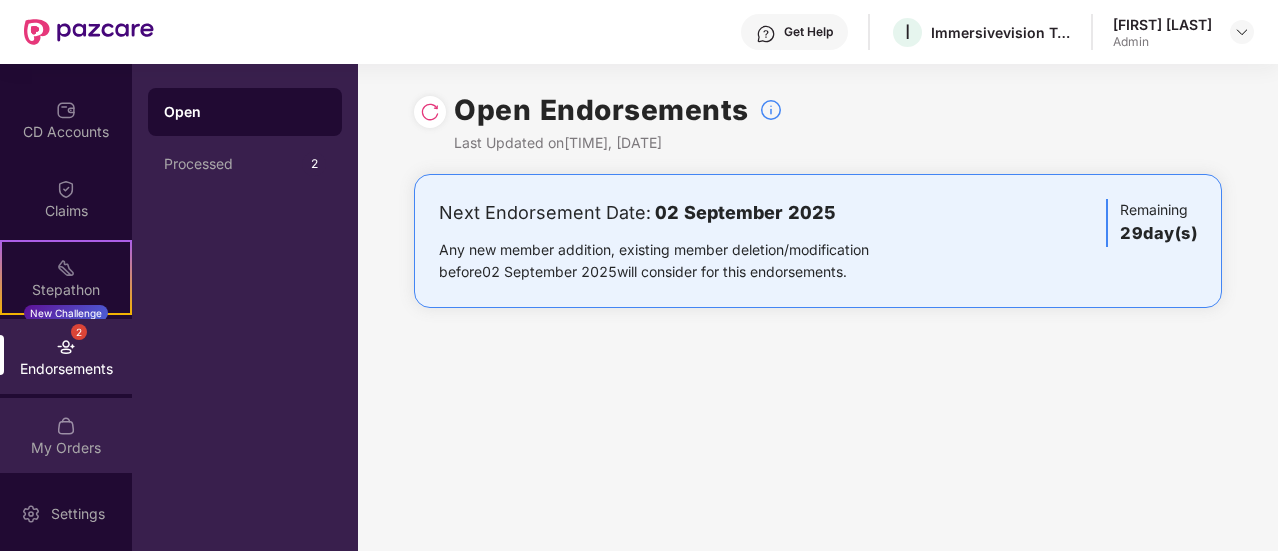 click on "My Orders" at bounding box center [66, 435] 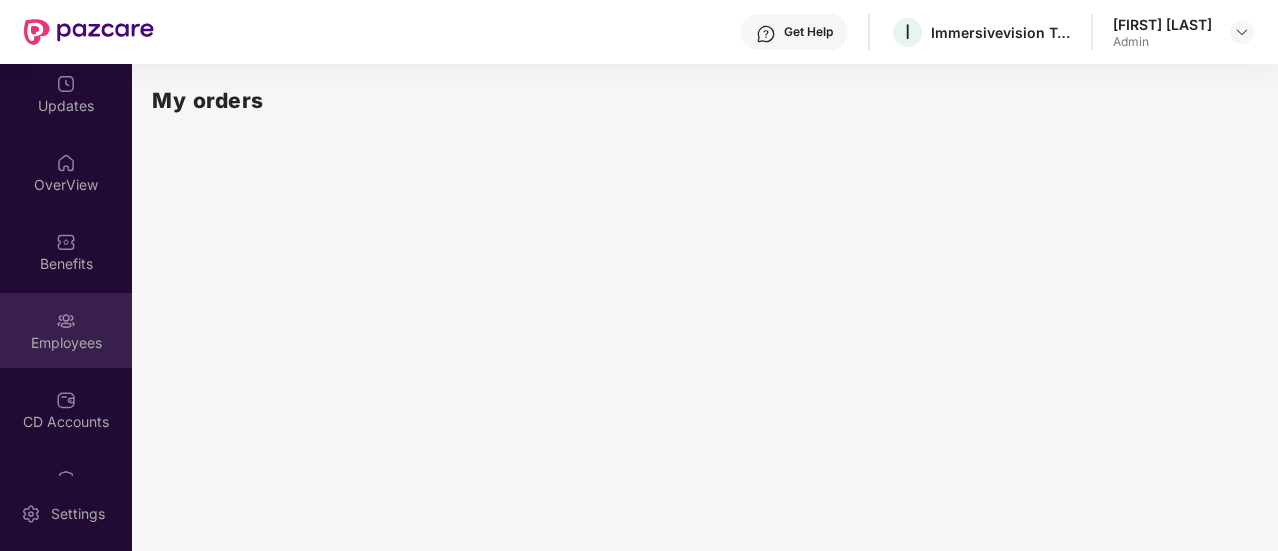 scroll, scrollTop: 0, scrollLeft: 0, axis: both 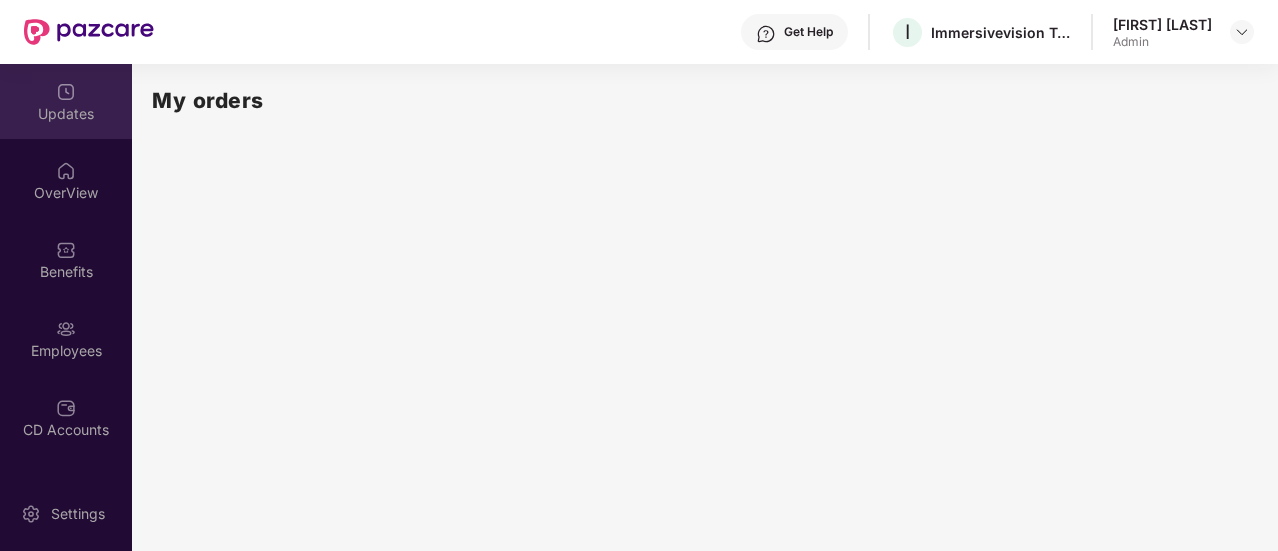 click on "Updates" at bounding box center (66, 114) 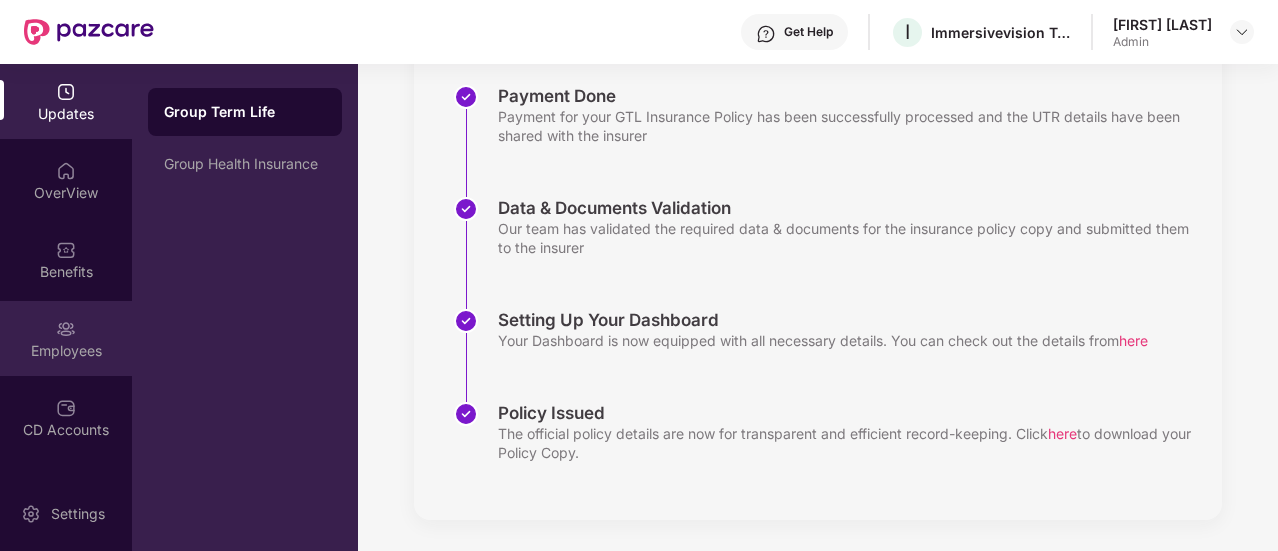 click at bounding box center (66, 329) 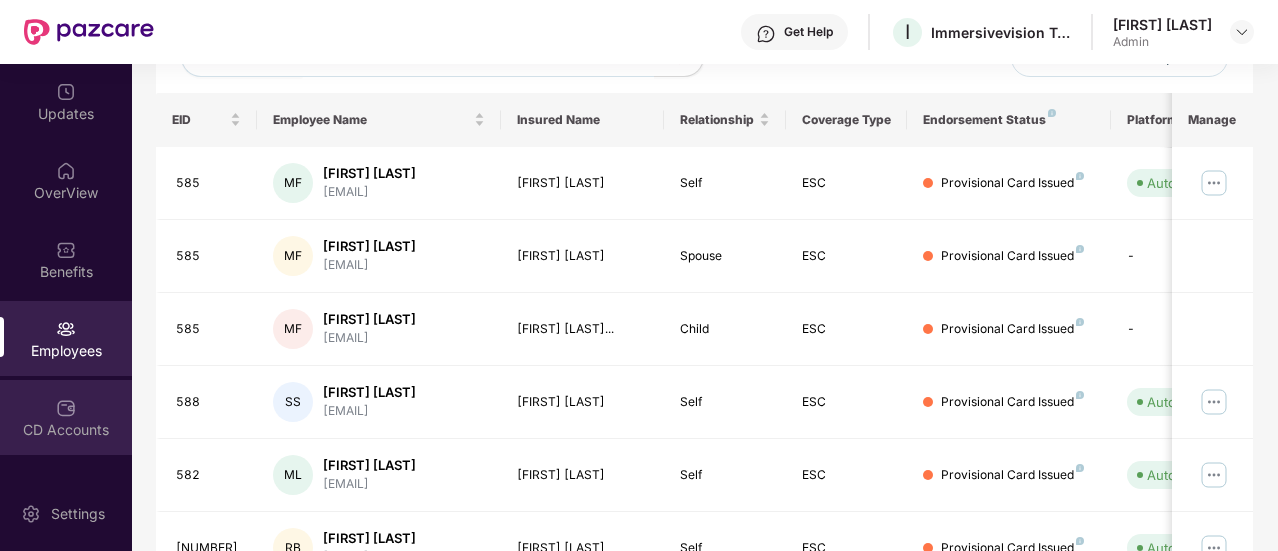 scroll, scrollTop: 304, scrollLeft: 0, axis: vertical 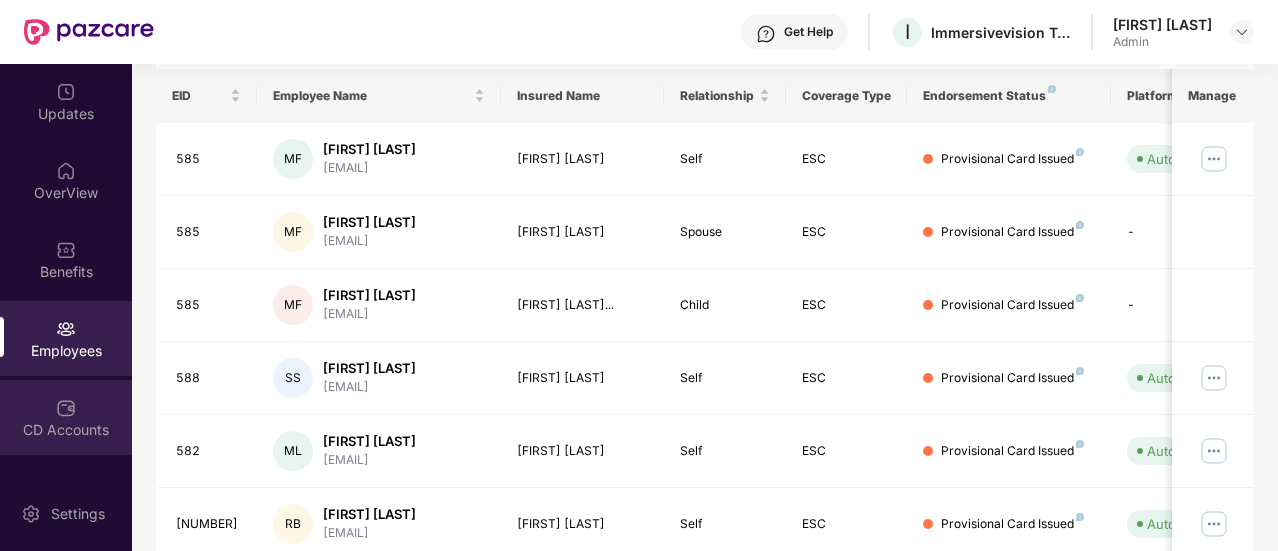 click on "CD Accounts" at bounding box center (66, 417) 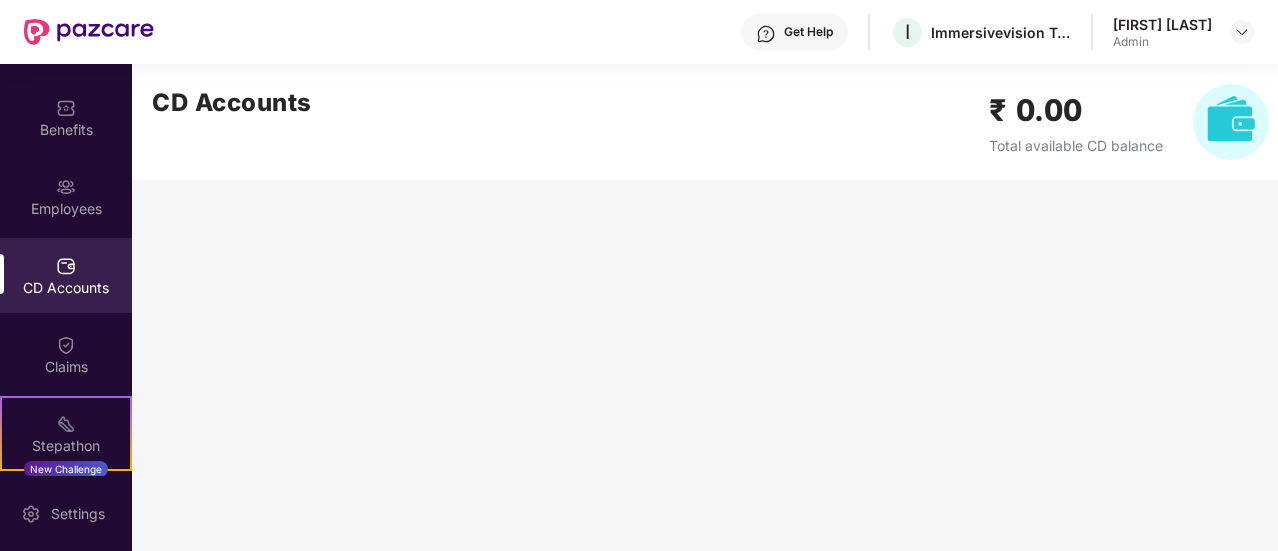 scroll, scrollTop: 298, scrollLeft: 0, axis: vertical 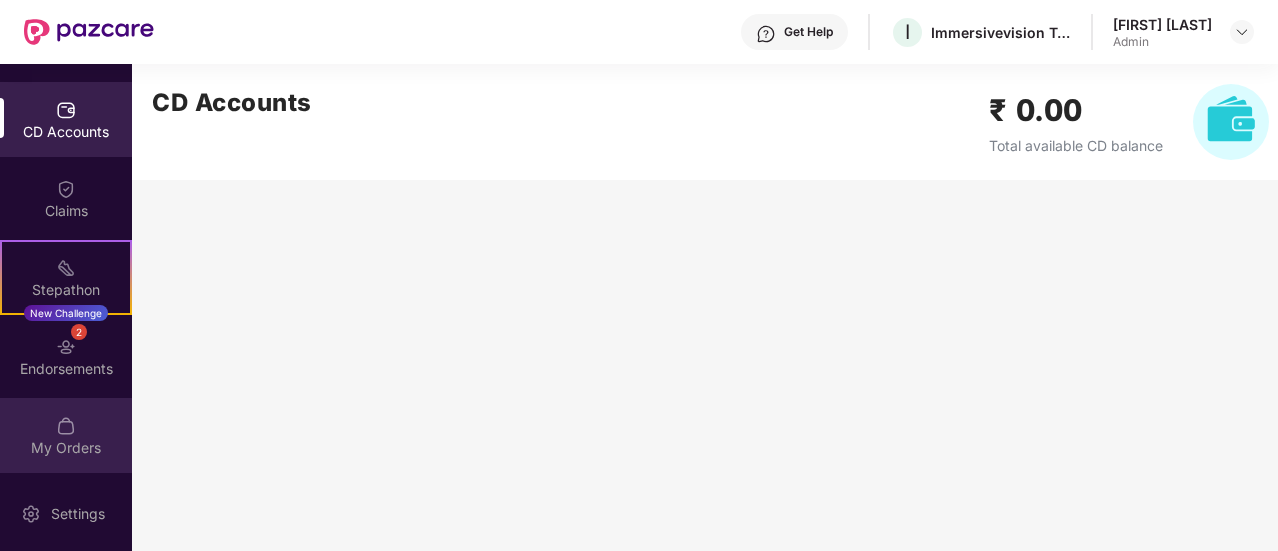click on "My Orders" at bounding box center [66, 435] 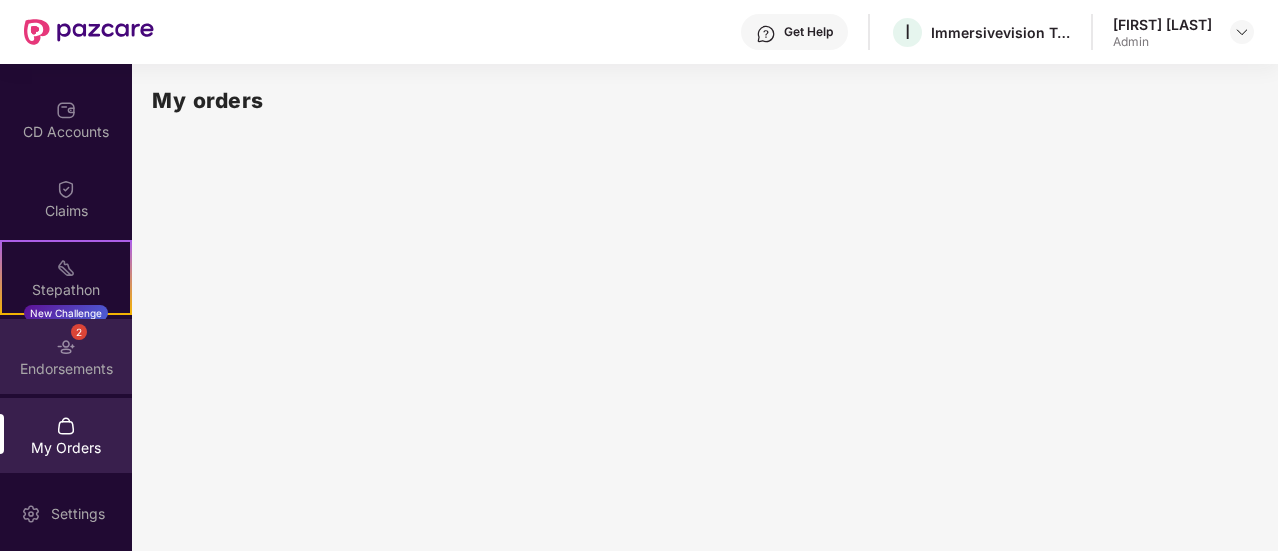 click on "[NUMBER] Endorsements" at bounding box center (66, 356) 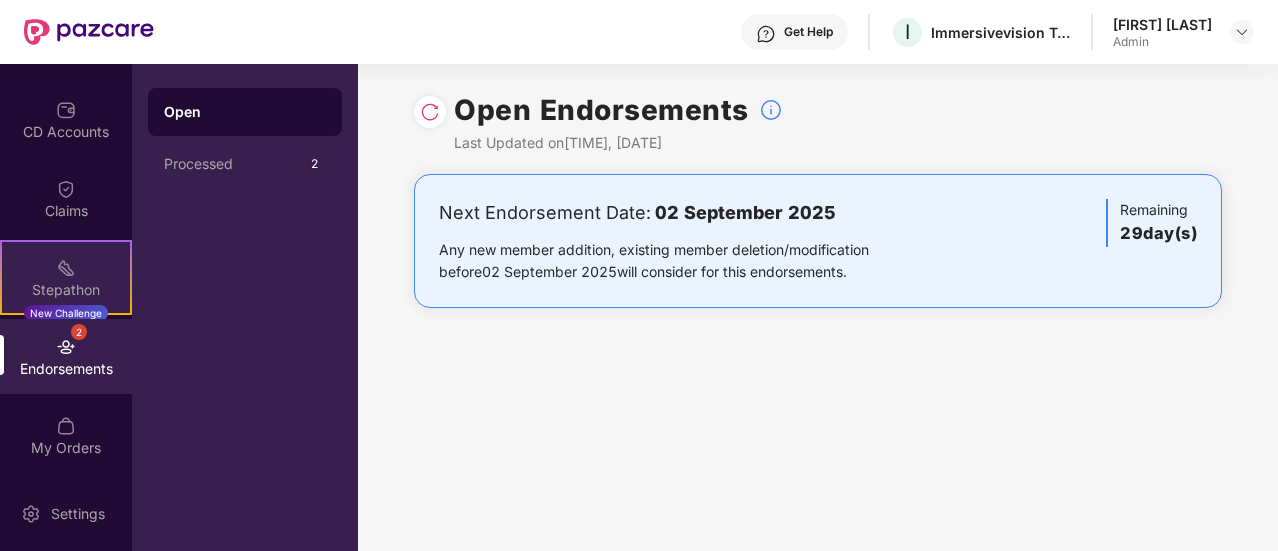 click on "Stepathon" at bounding box center (66, 290) 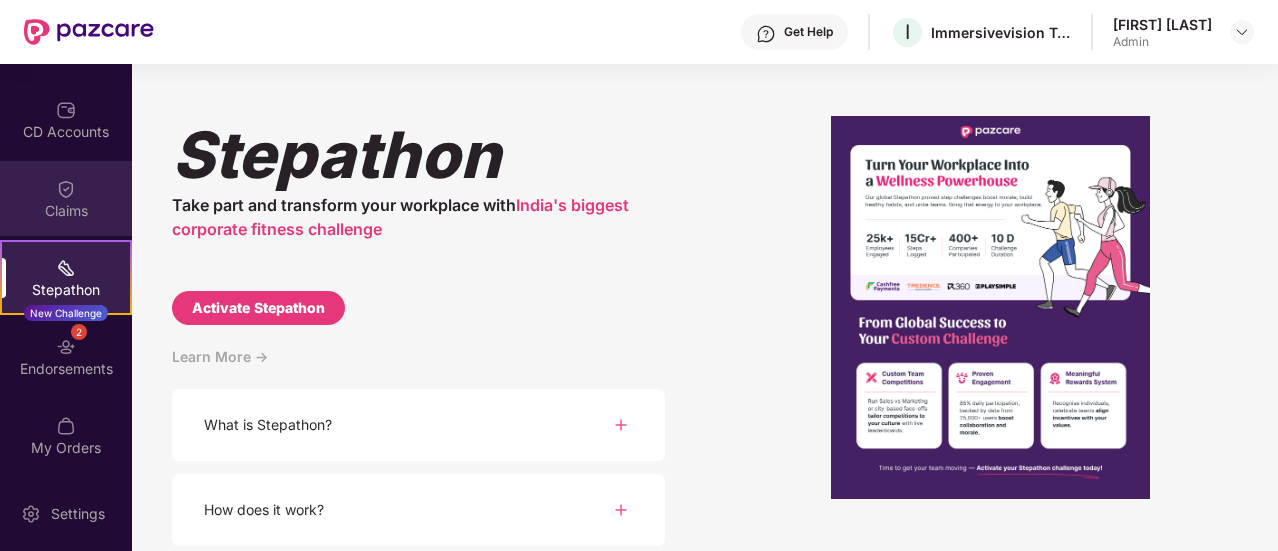 click on "Claims" at bounding box center (66, 211) 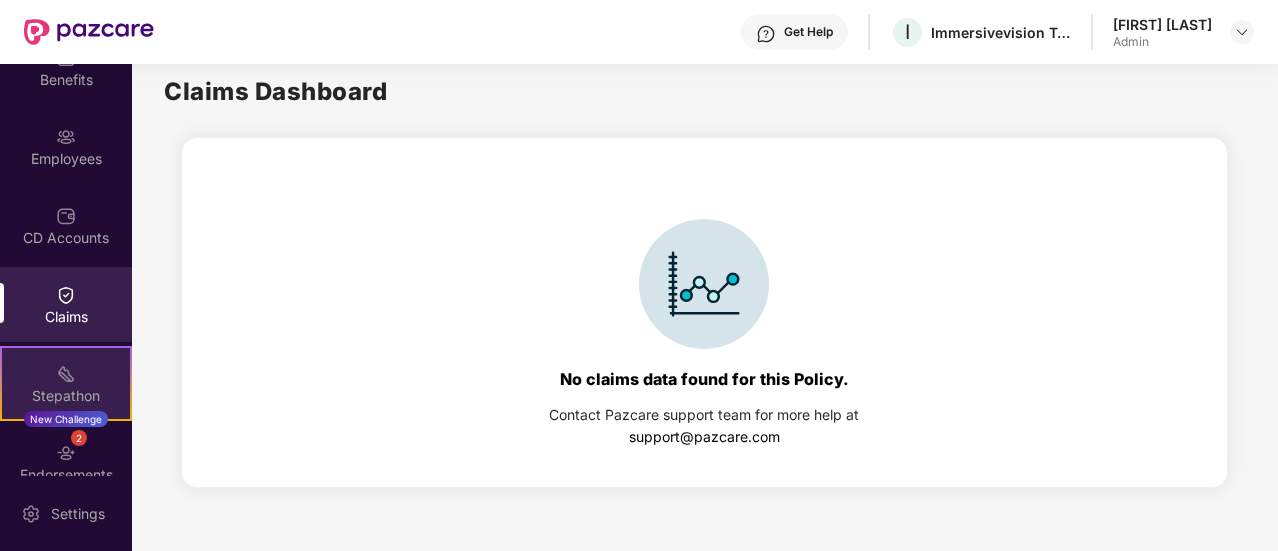 scroll, scrollTop: 98, scrollLeft: 0, axis: vertical 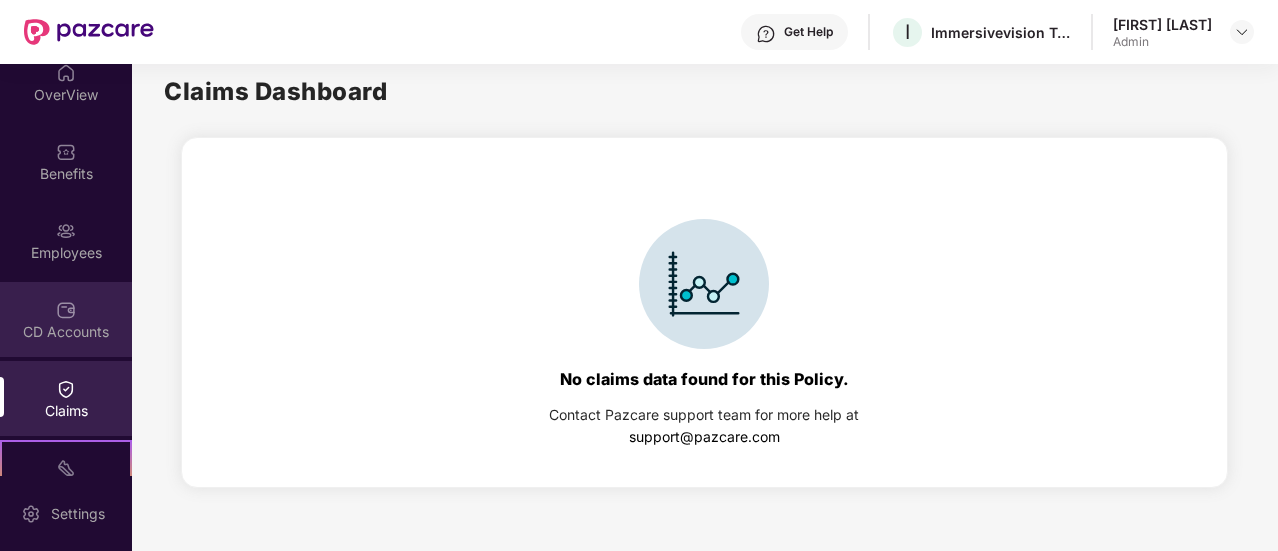 click on "CD Accounts" at bounding box center [66, 332] 